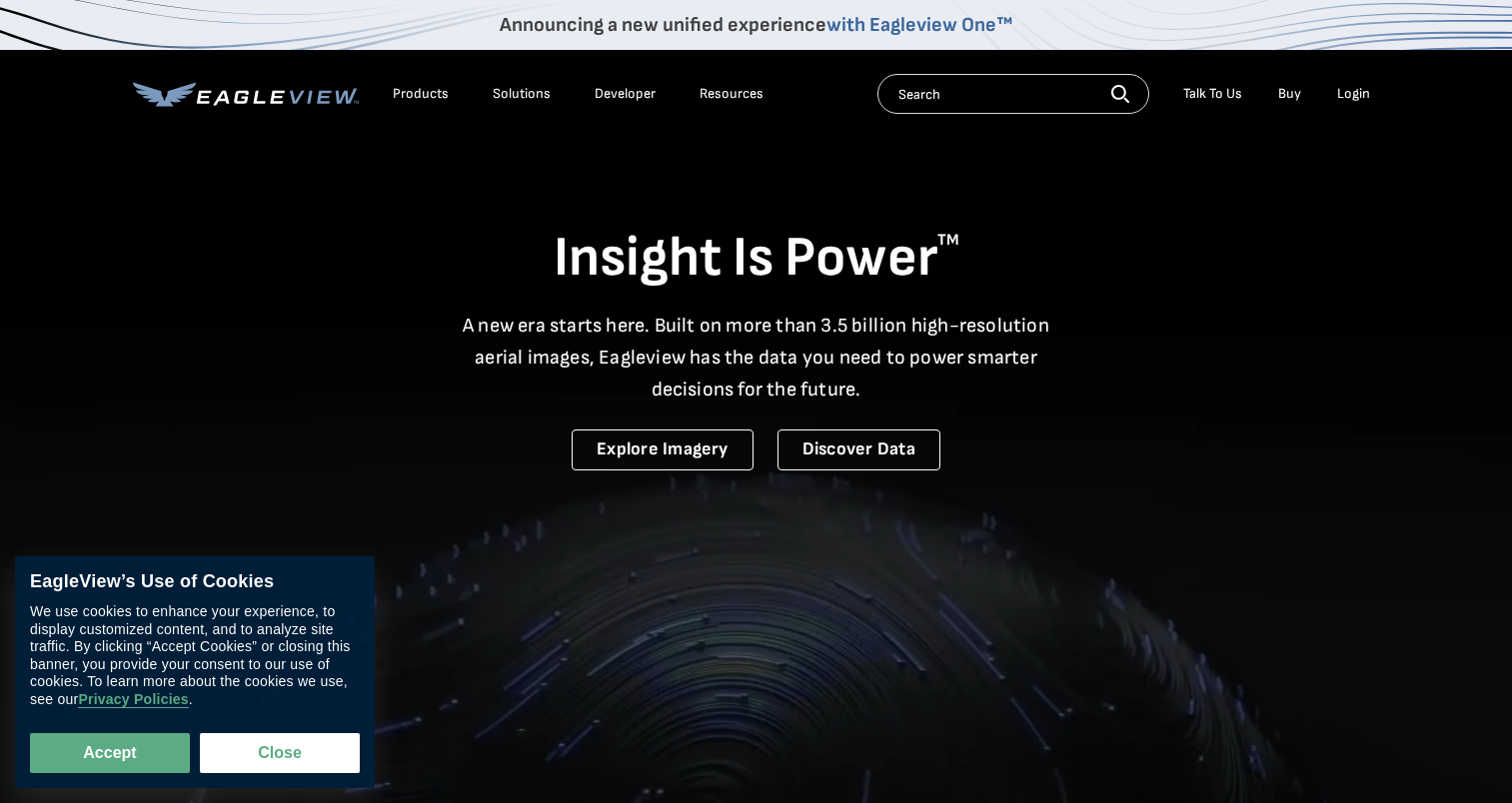scroll, scrollTop: 0, scrollLeft: 0, axis: both 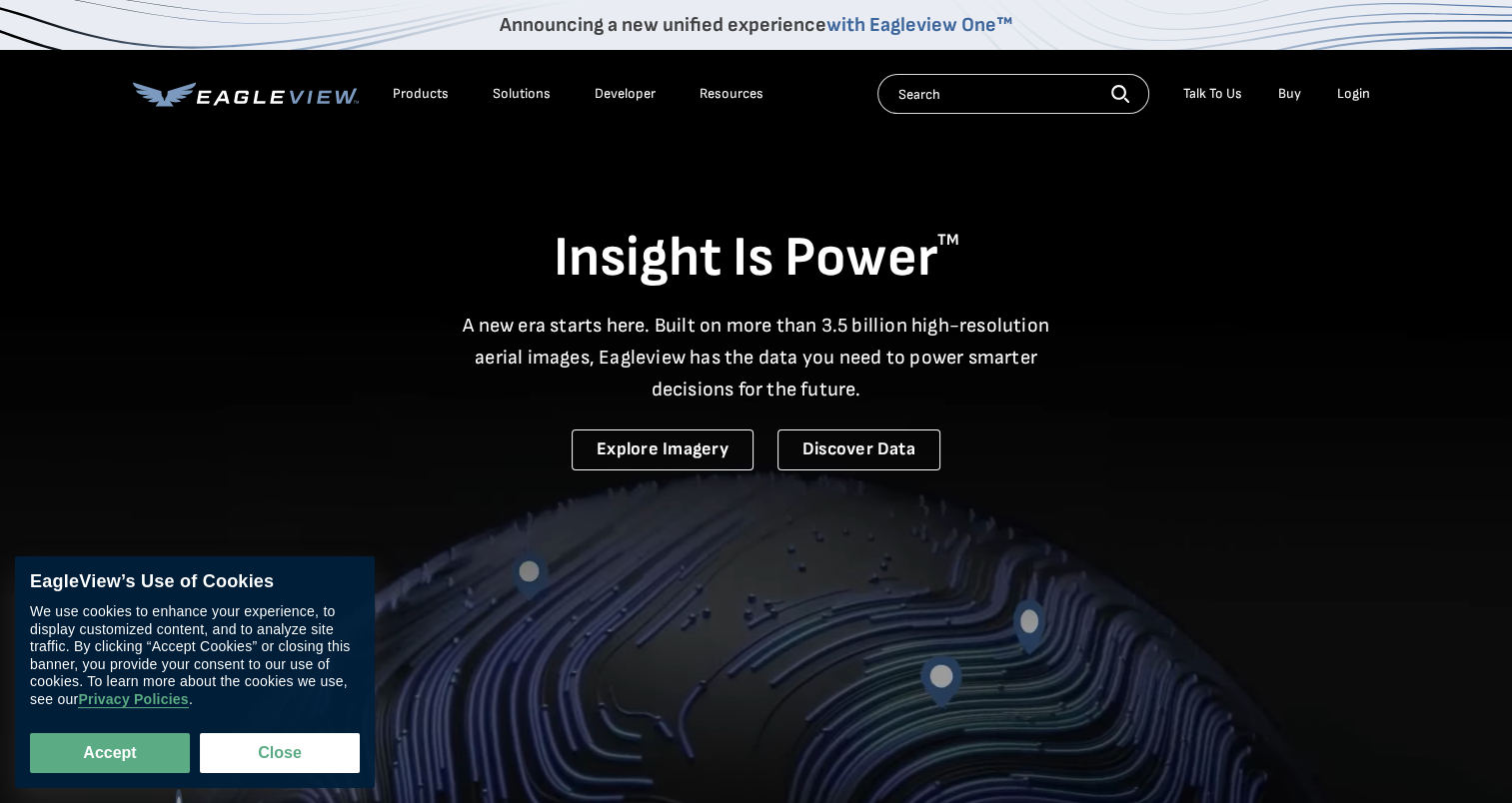 click on "Login" at bounding box center [1353, 94] 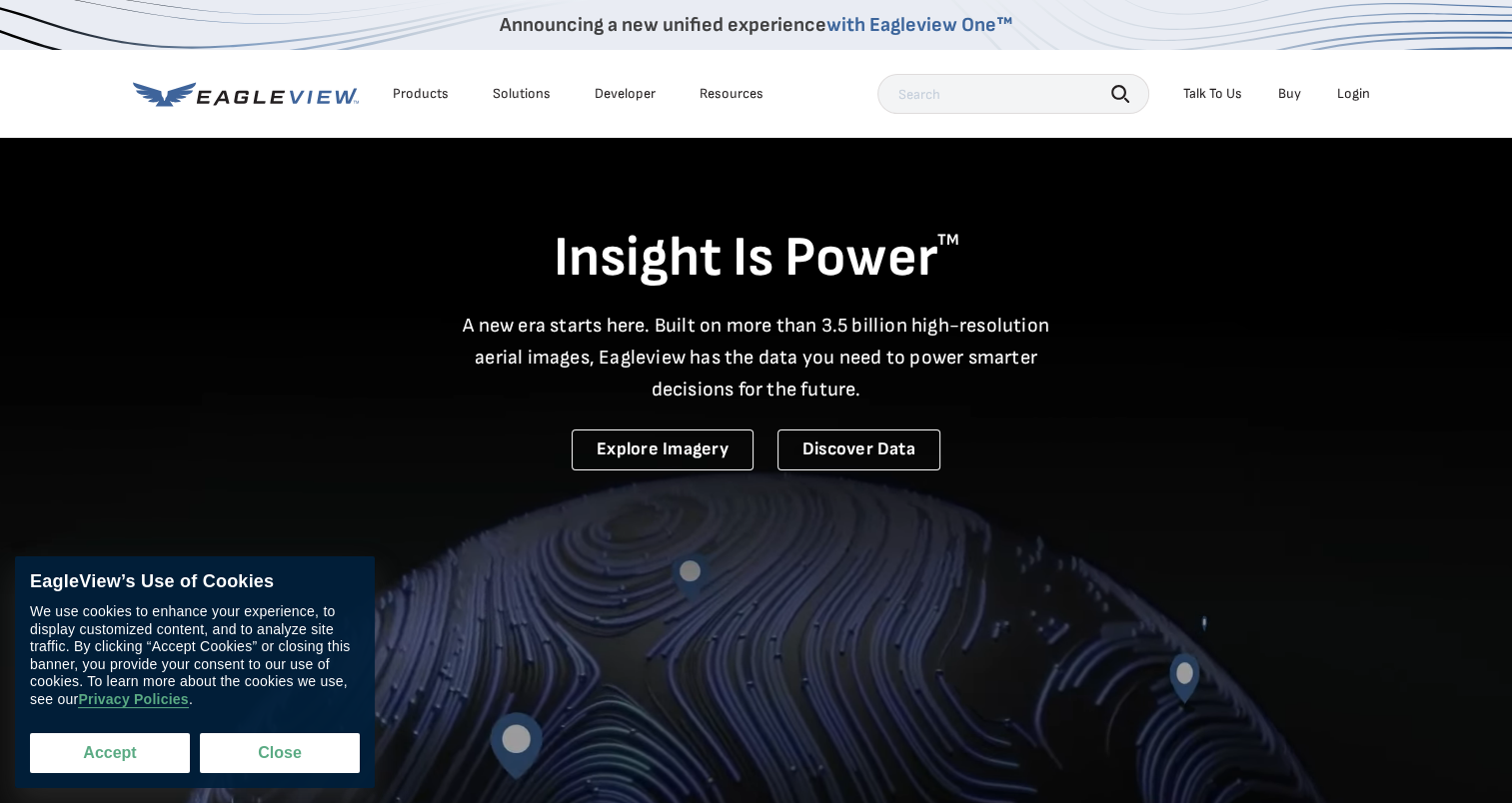 drag, startPoint x: 153, startPoint y: 756, endPoint x: 163, endPoint y: 739, distance: 19.723083 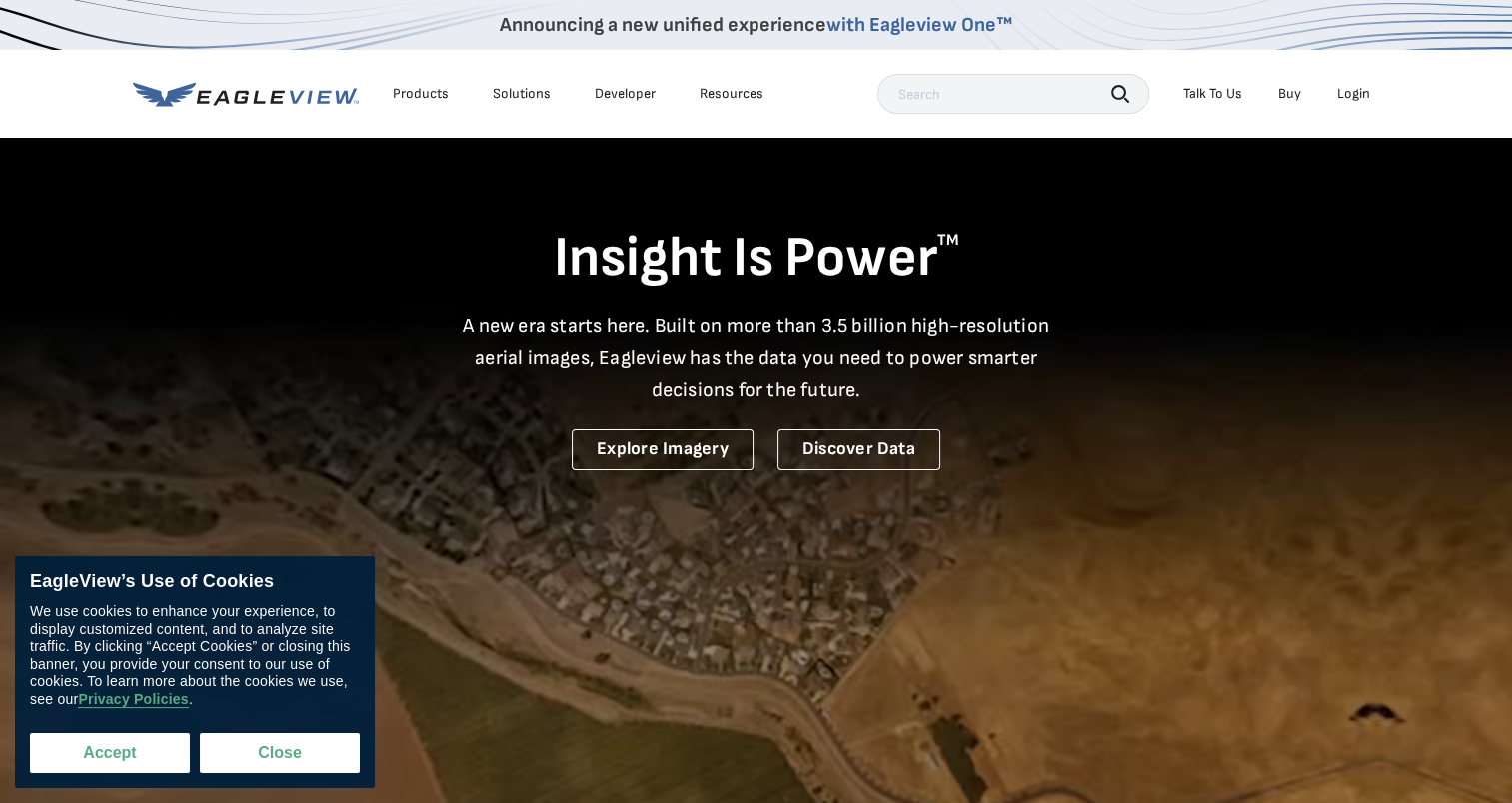 click on "Accept" at bounding box center [110, 753] 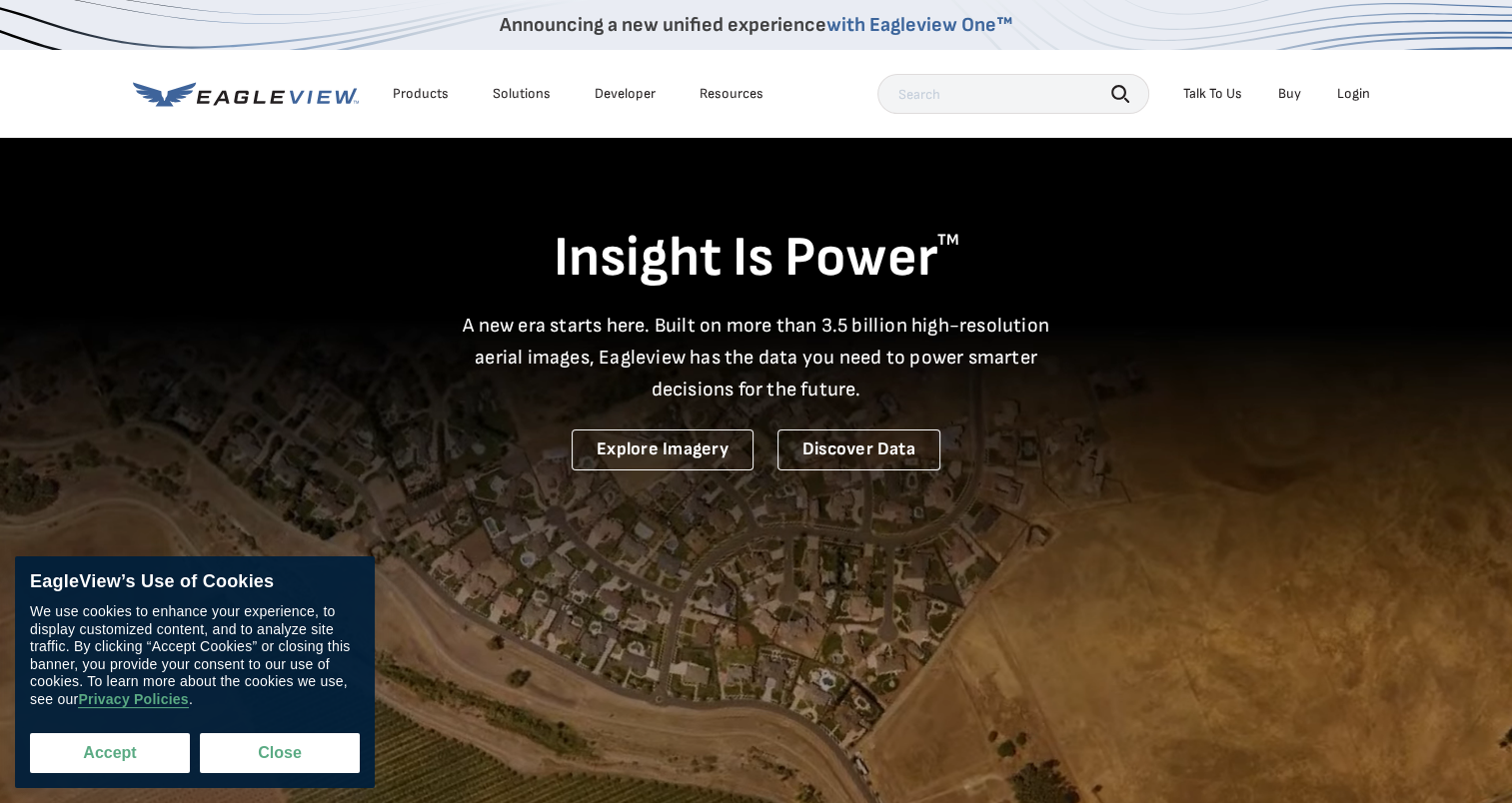 checkbox on "true" 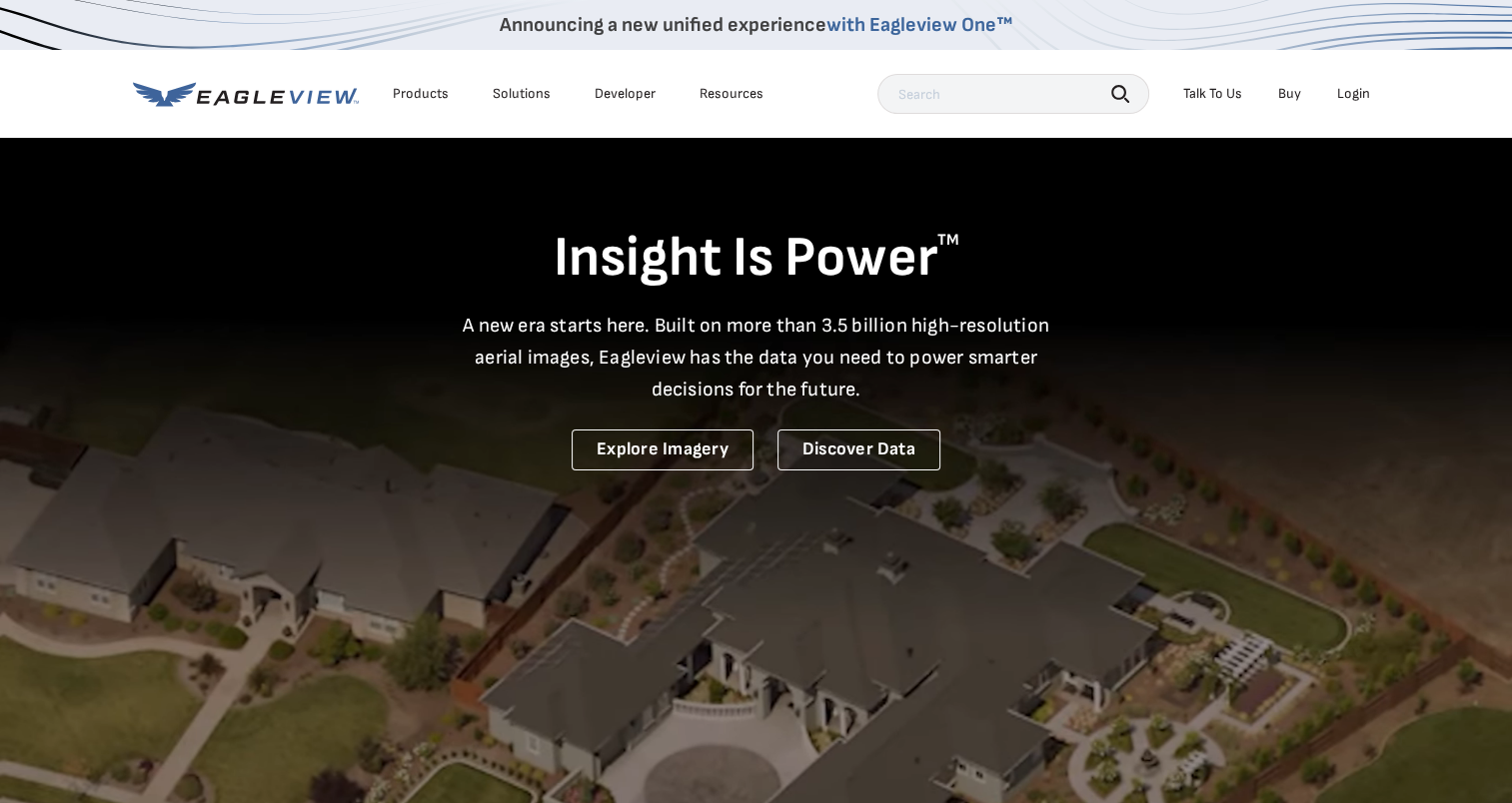 click on "Login" at bounding box center (1353, 94) 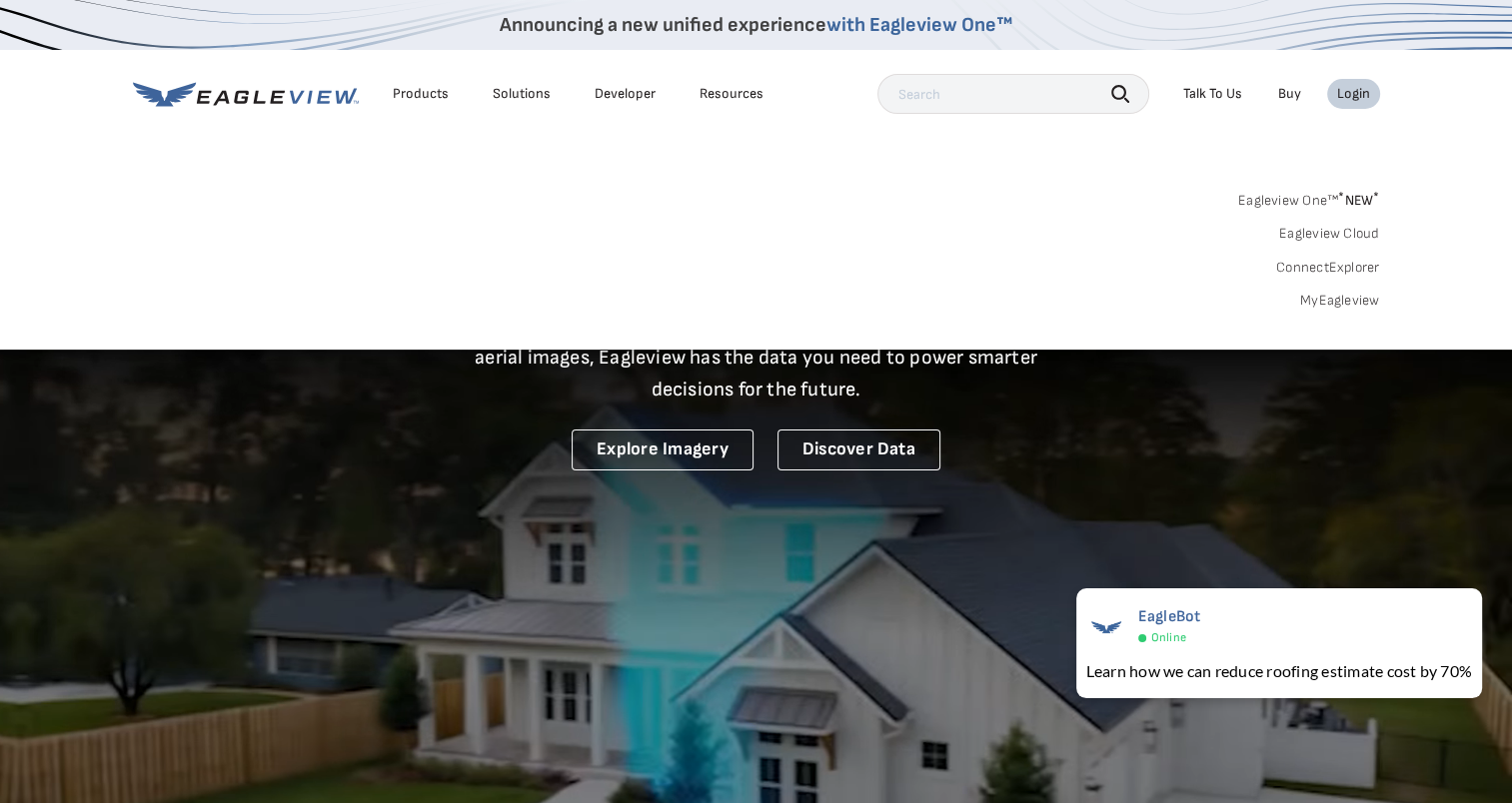 click on "*" at bounding box center (1341, 197) 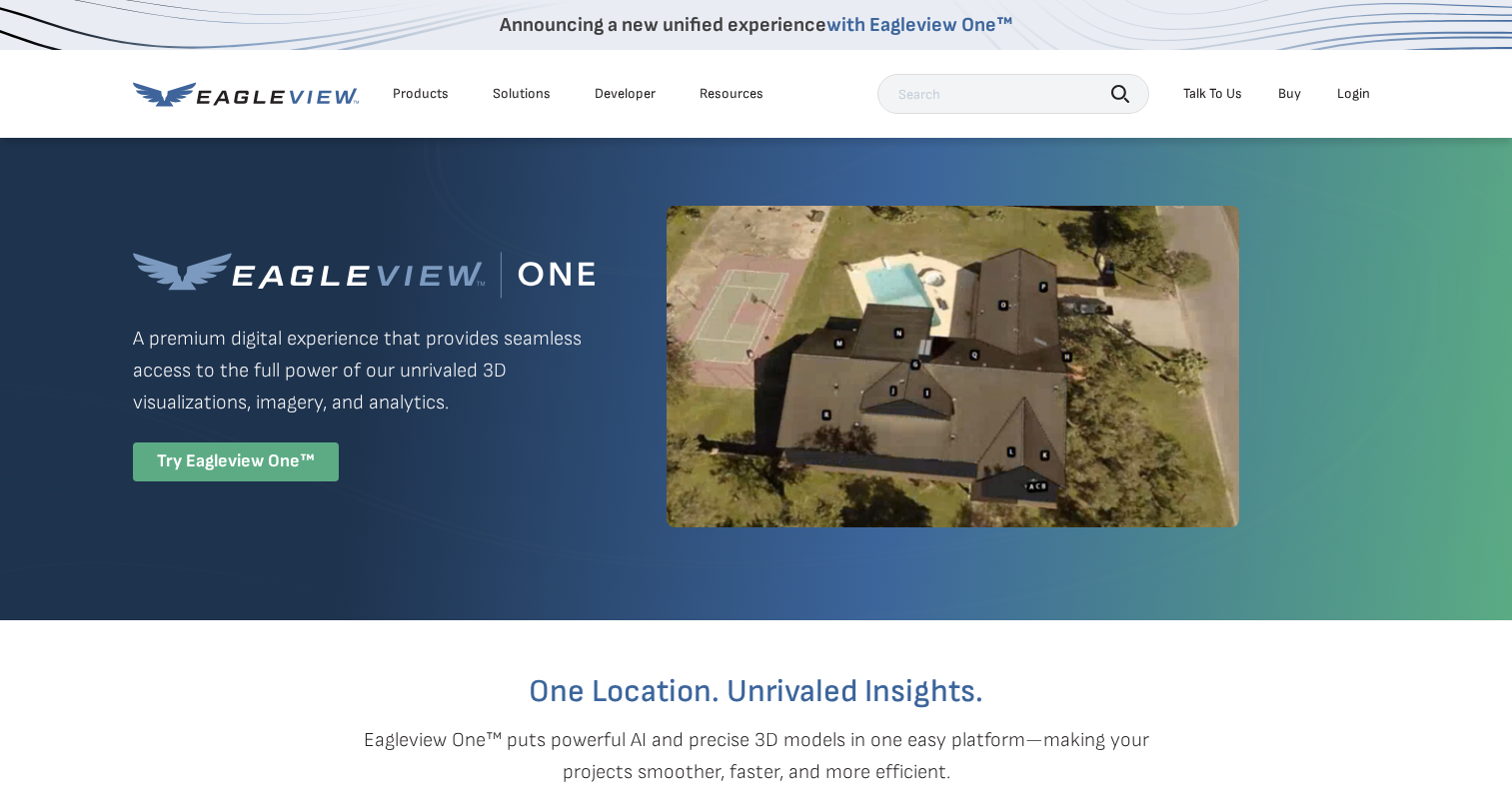 scroll, scrollTop: 0, scrollLeft: 0, axis: both 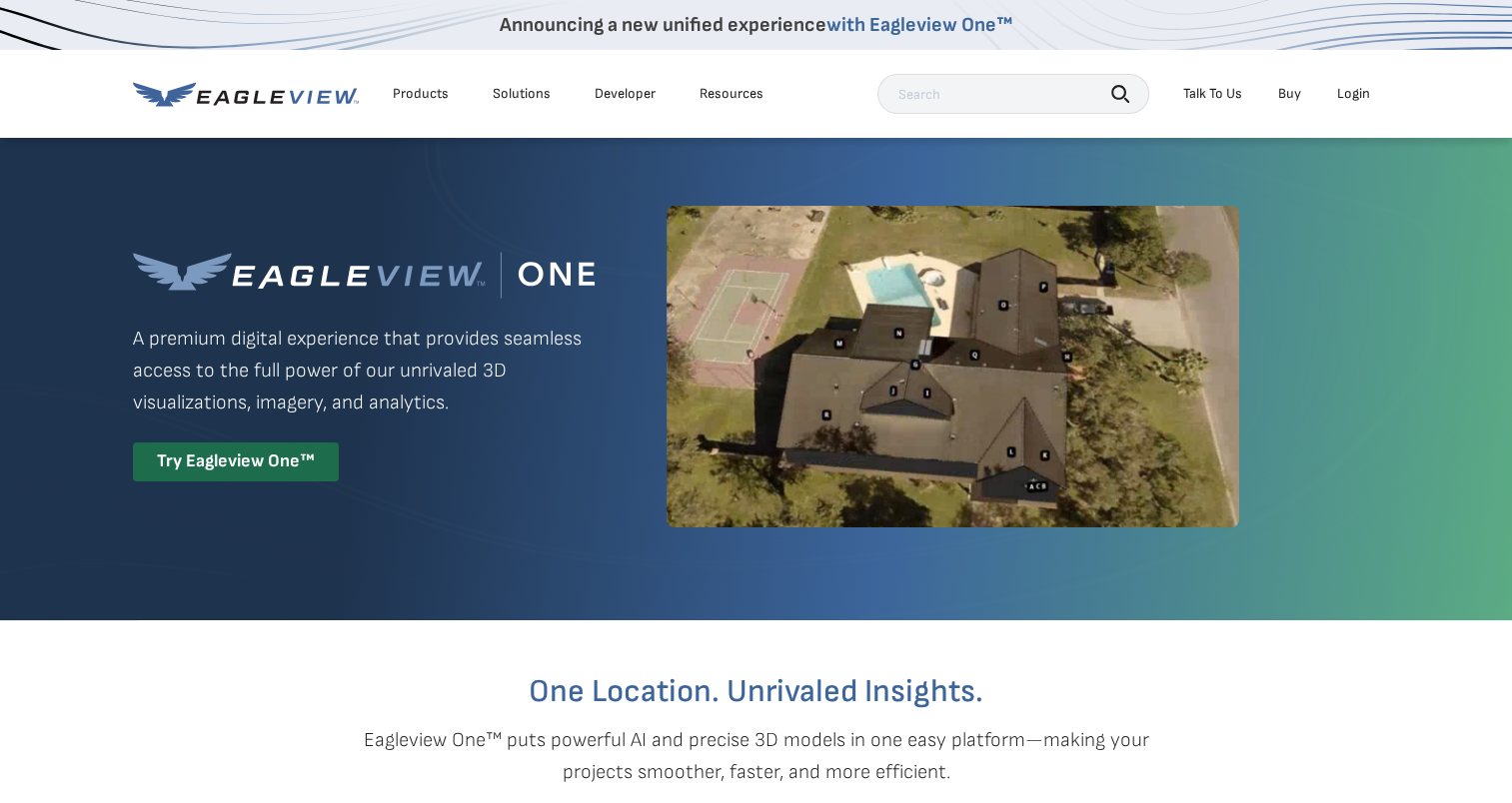 click on "Try Eagleview One™" at bounding box center [236, 461] 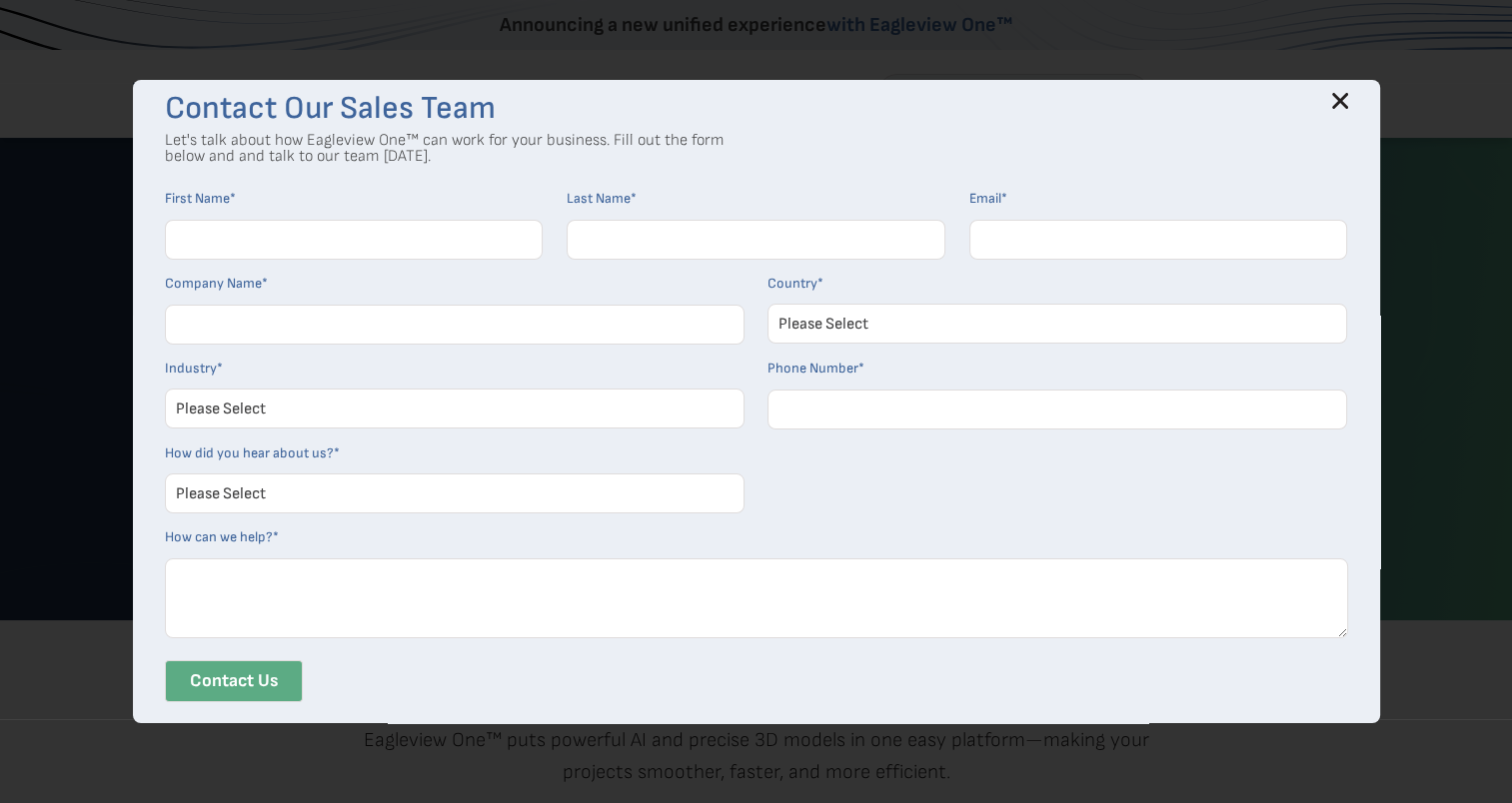 scroll, scrollTop: 0, scrollLeft: 0, axis: both 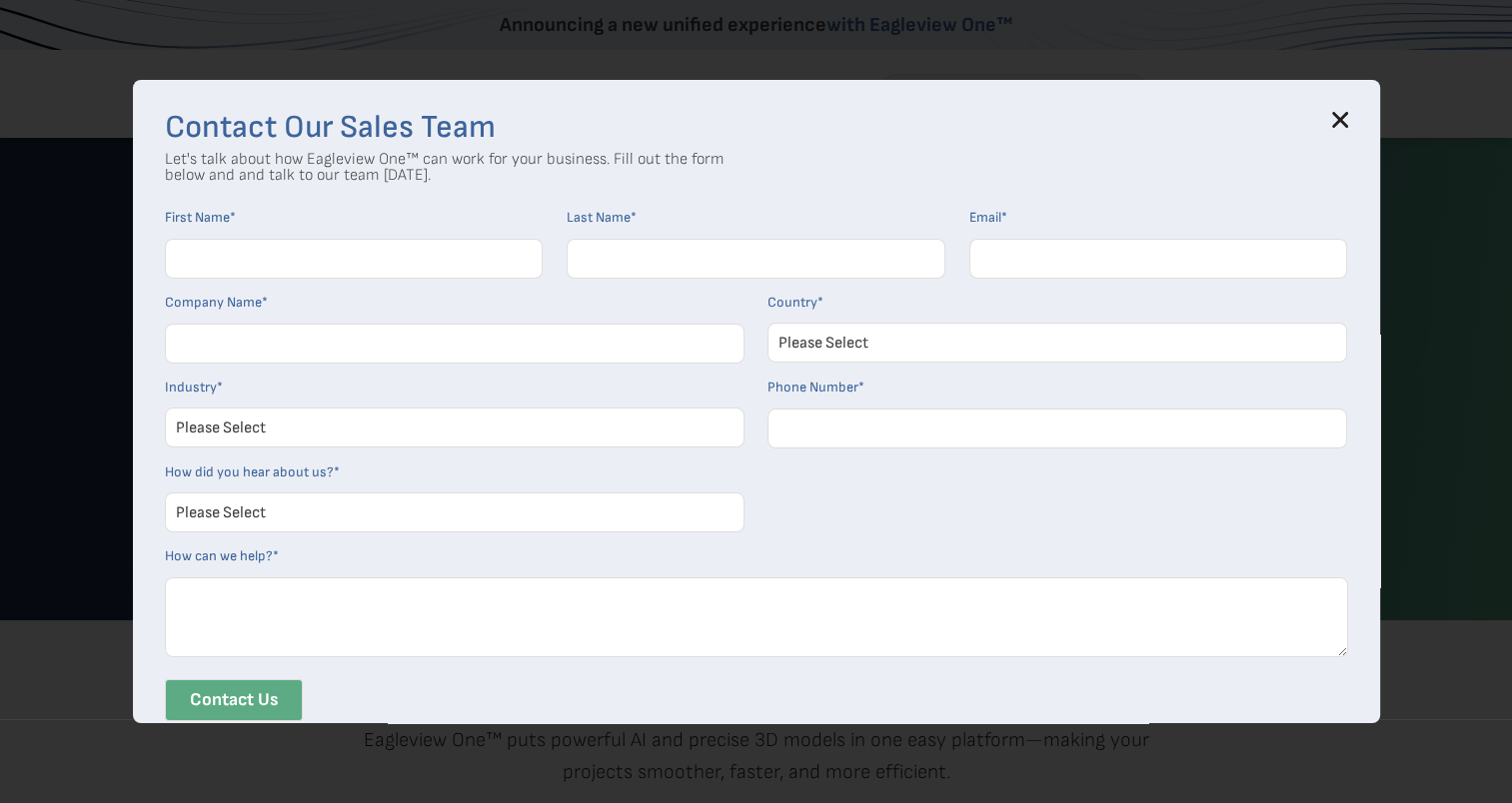 click on "First Name *" at bounding box center (354, 259) 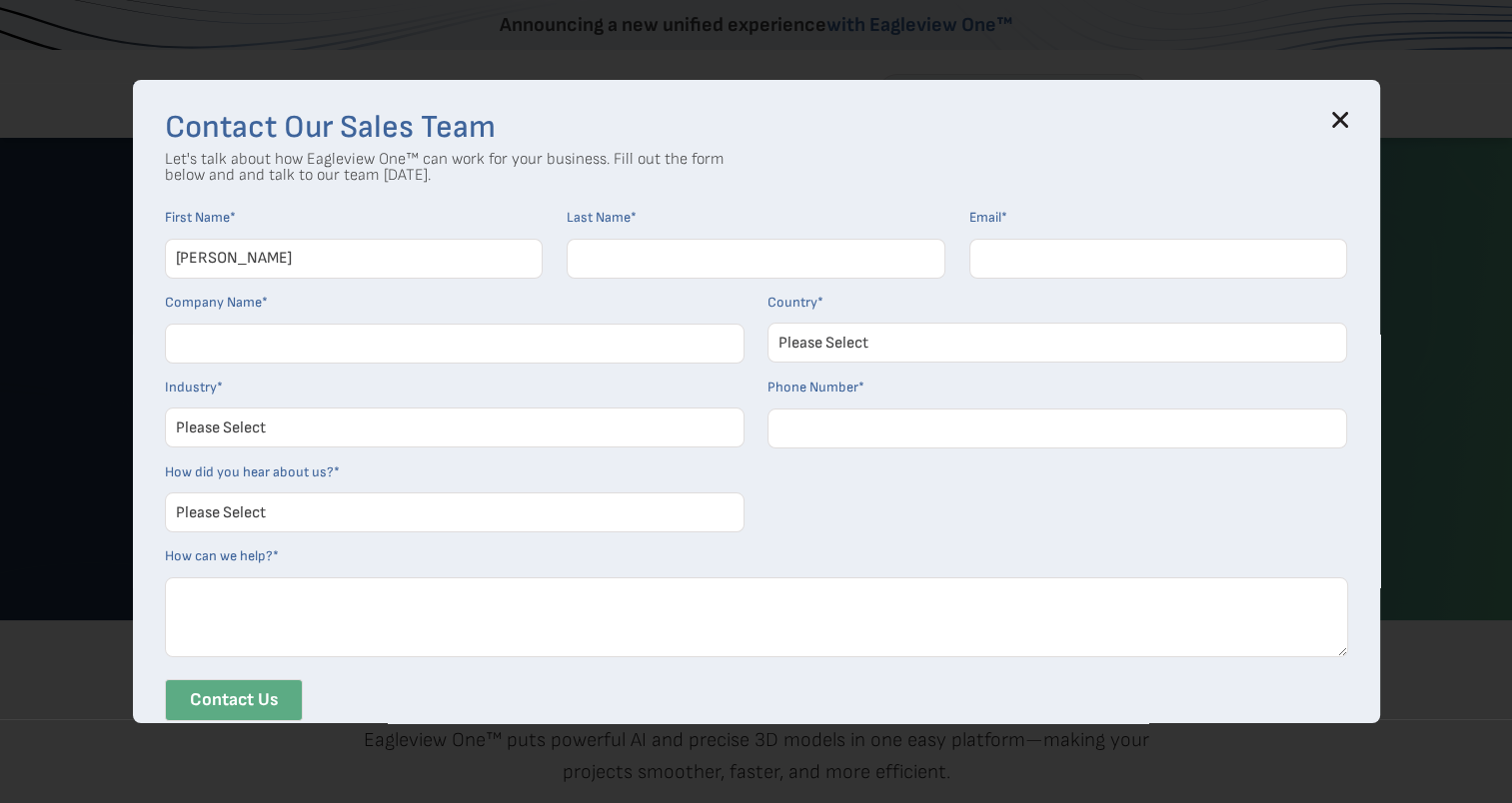 type on "Montgomery" 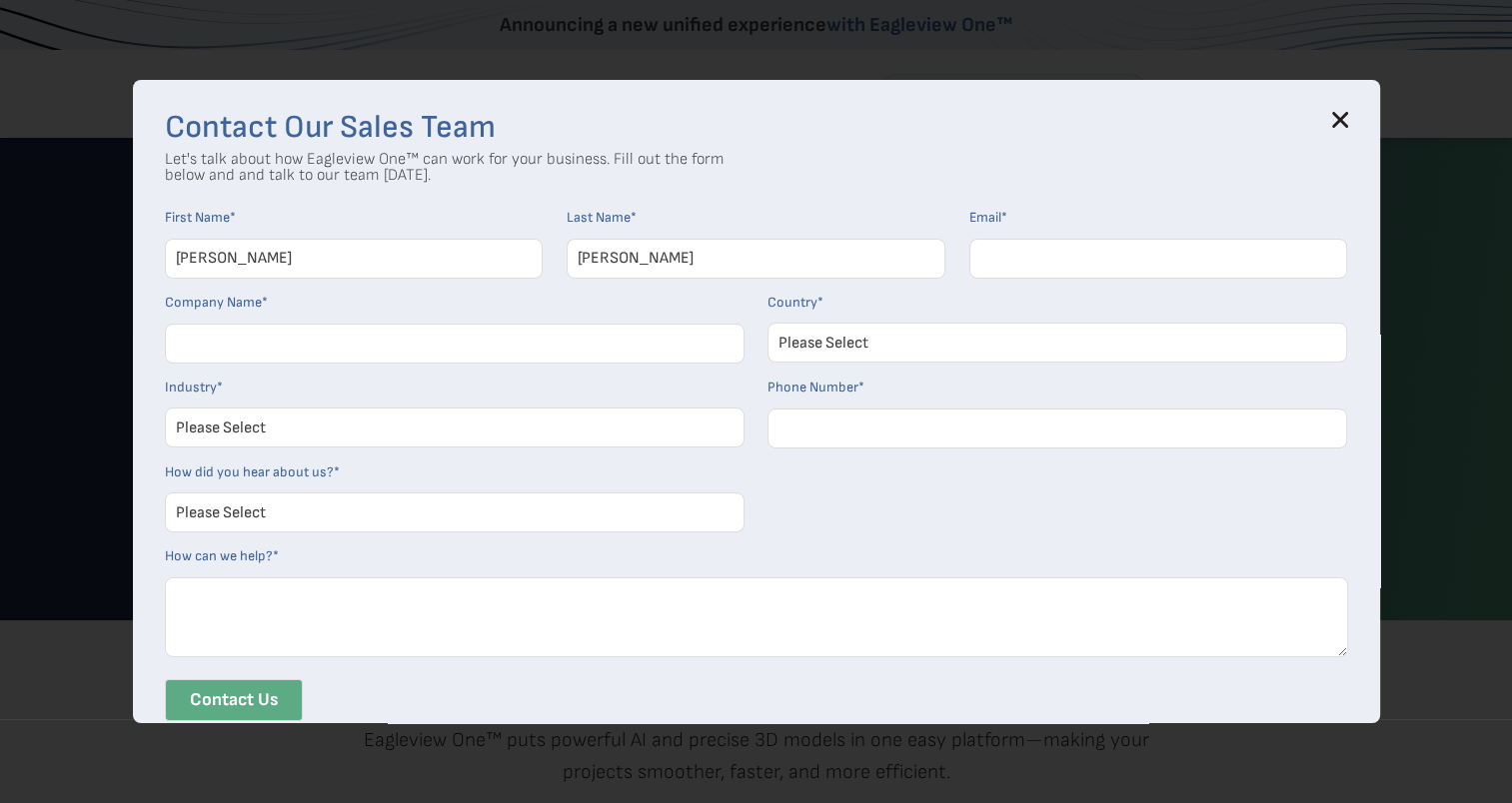 type on "davemontgomery@att.net" 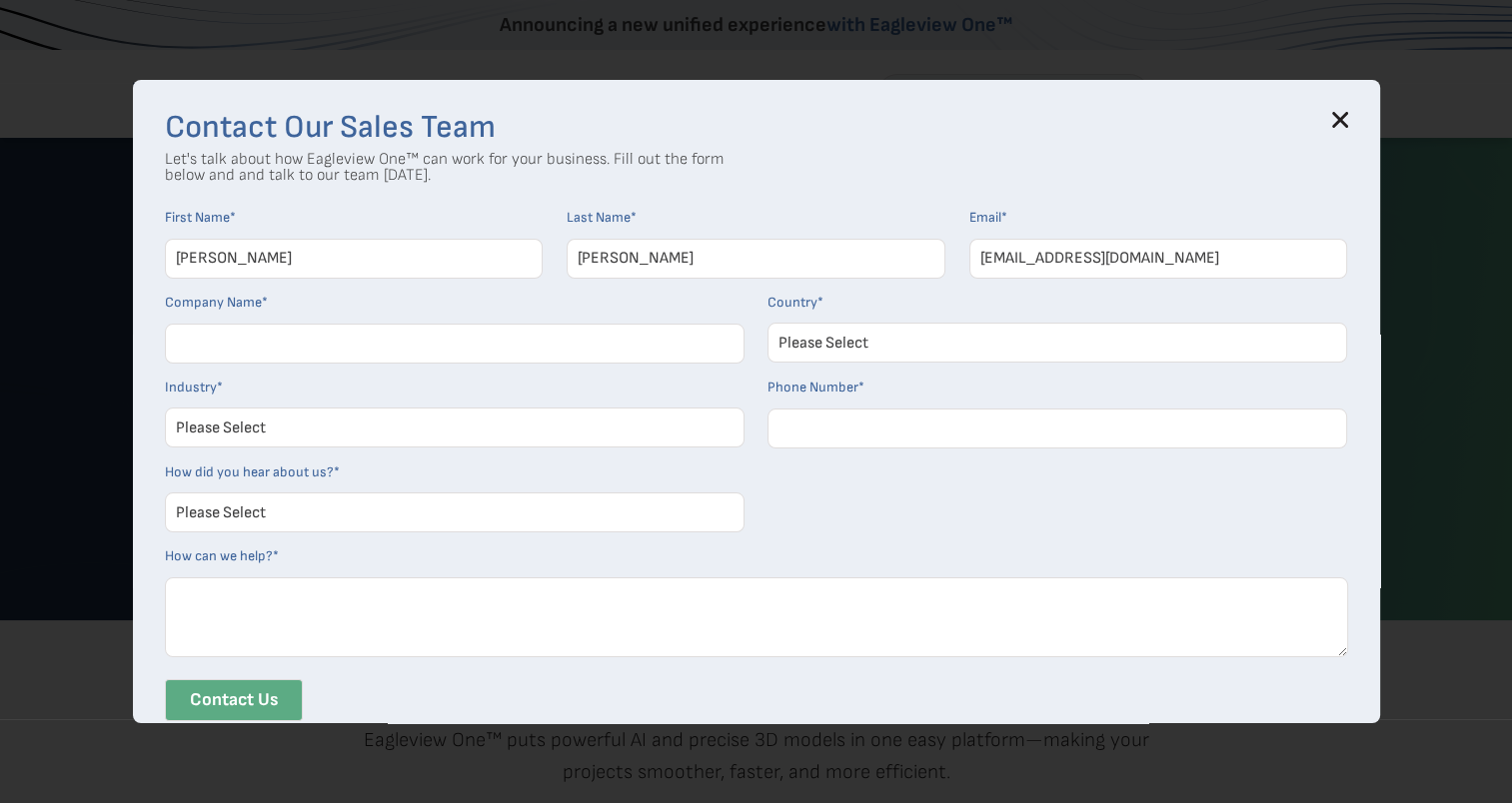 type on "Montgomery Claims Solutions" 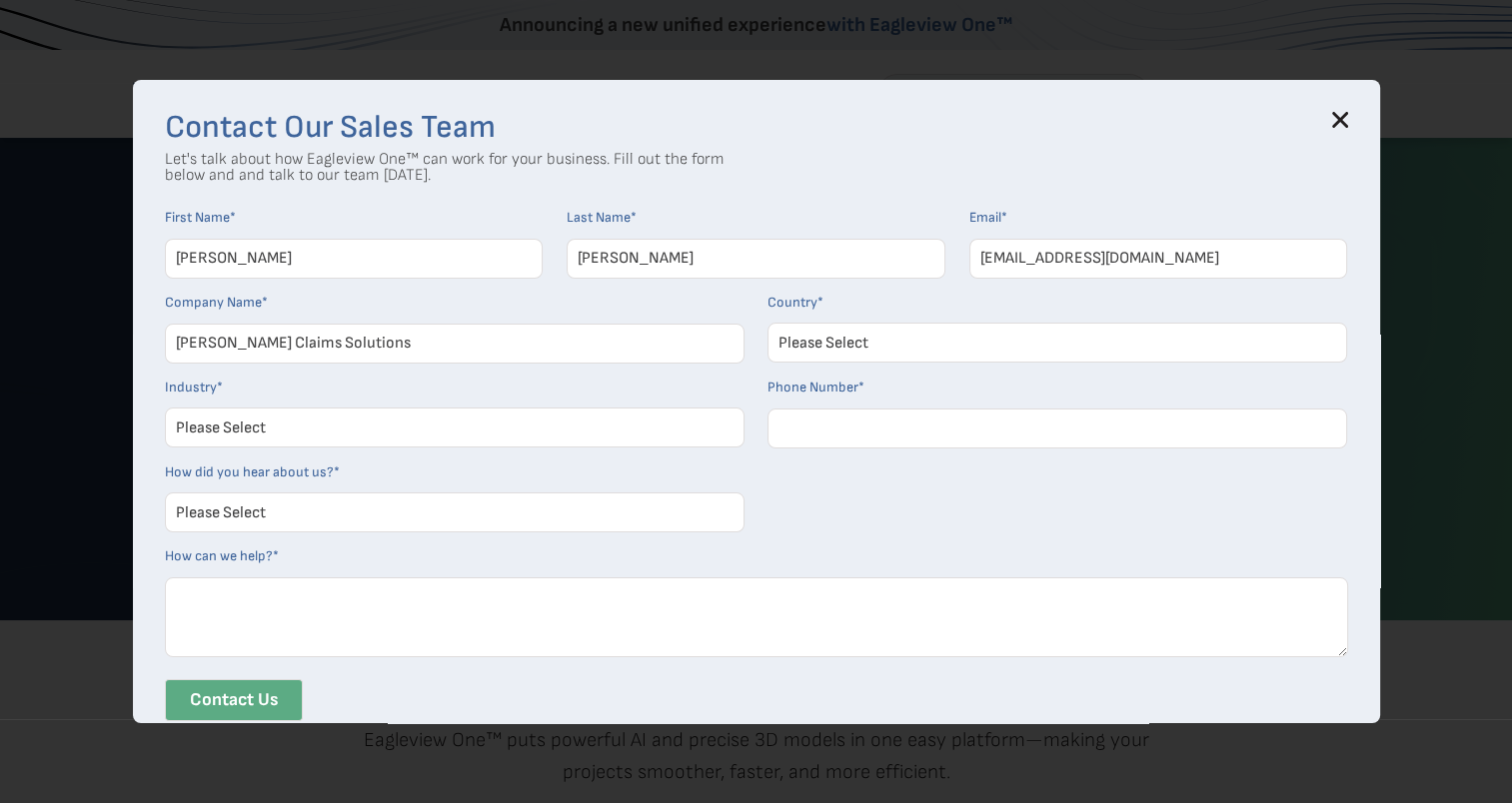 select on "[GEOGRAPHIC_DATA]" 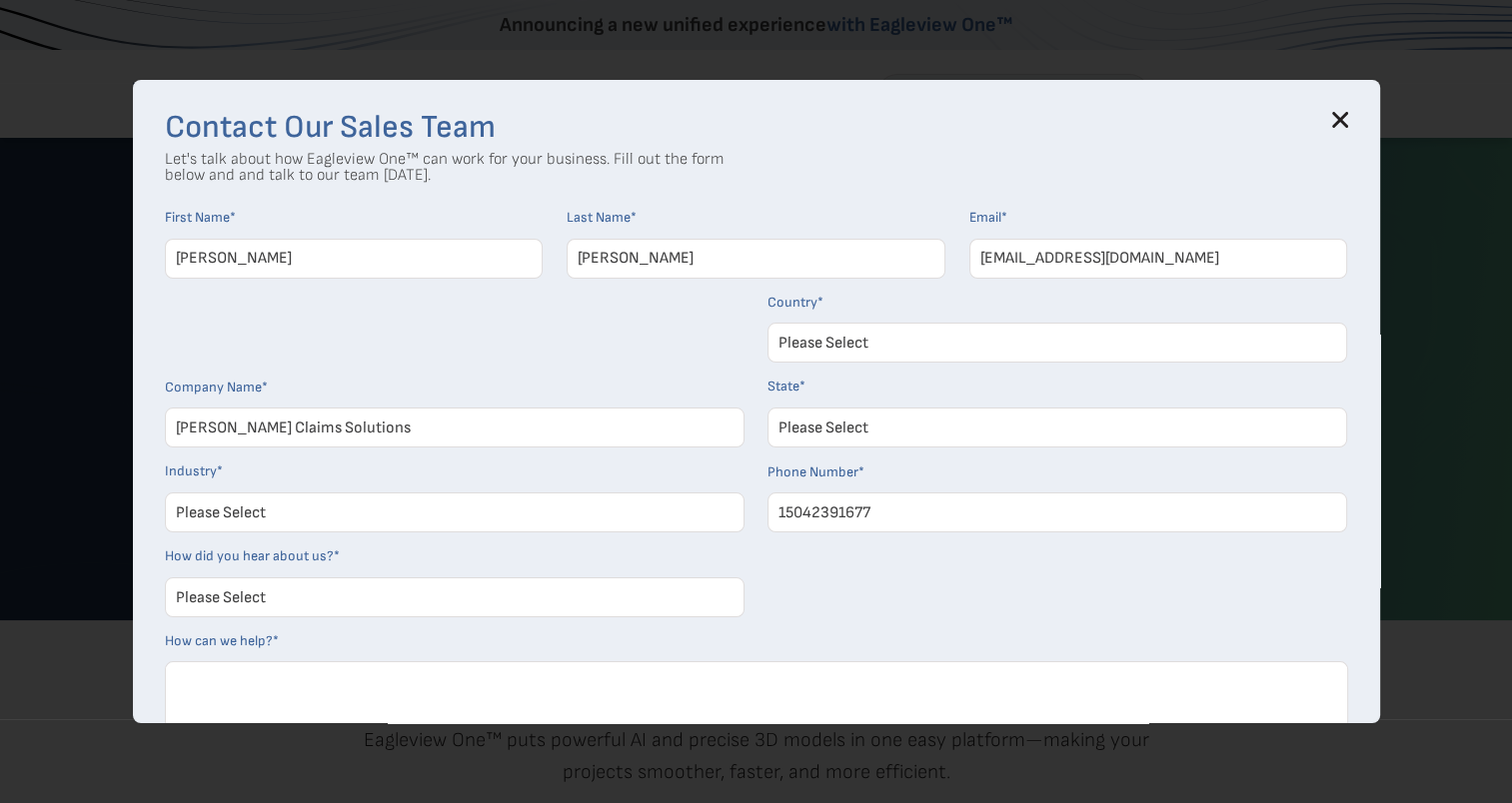select on "Louisiana" 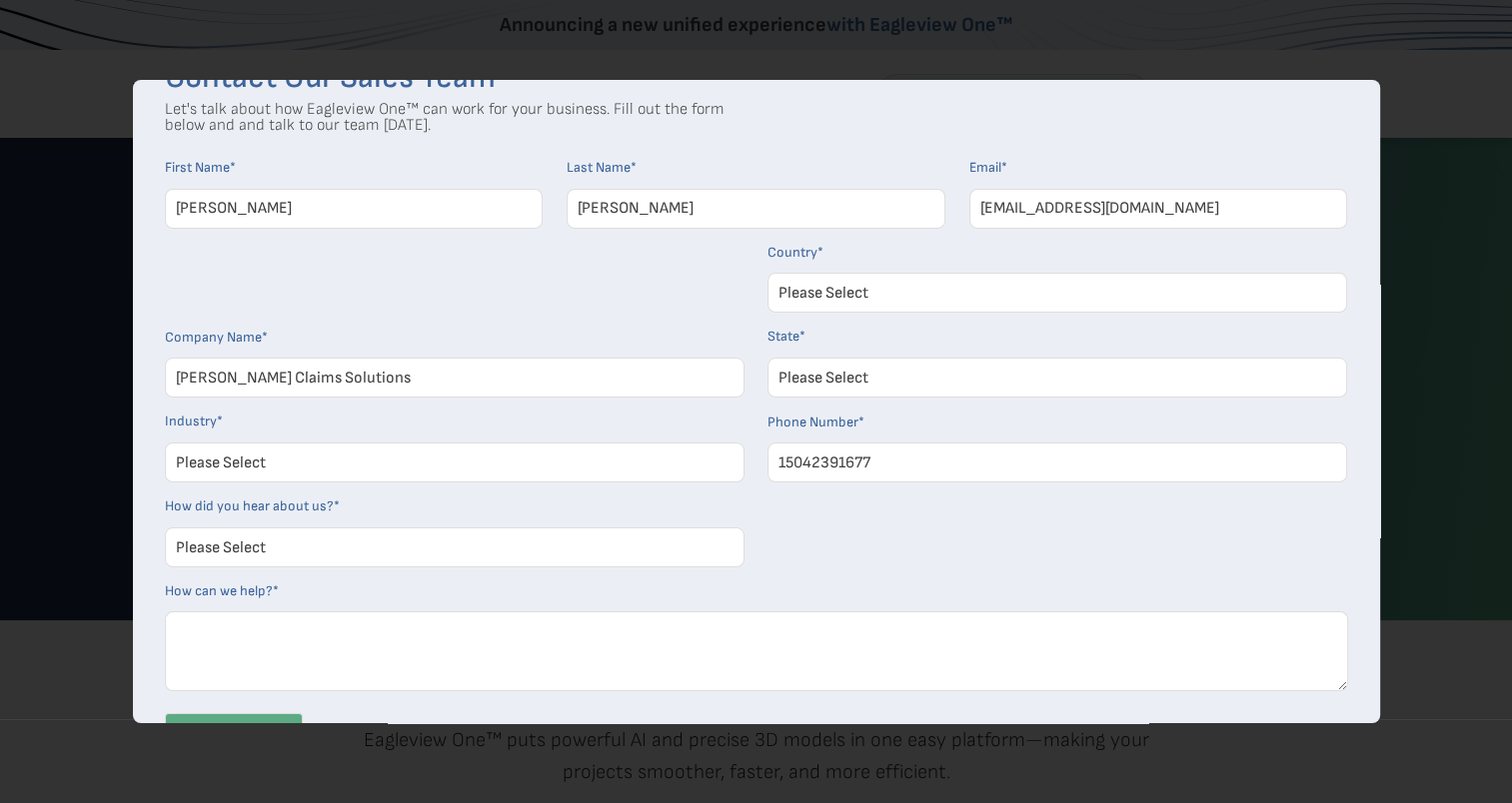 scroll, scrollTop: 143, scrollLeft: 0, axis: vertical 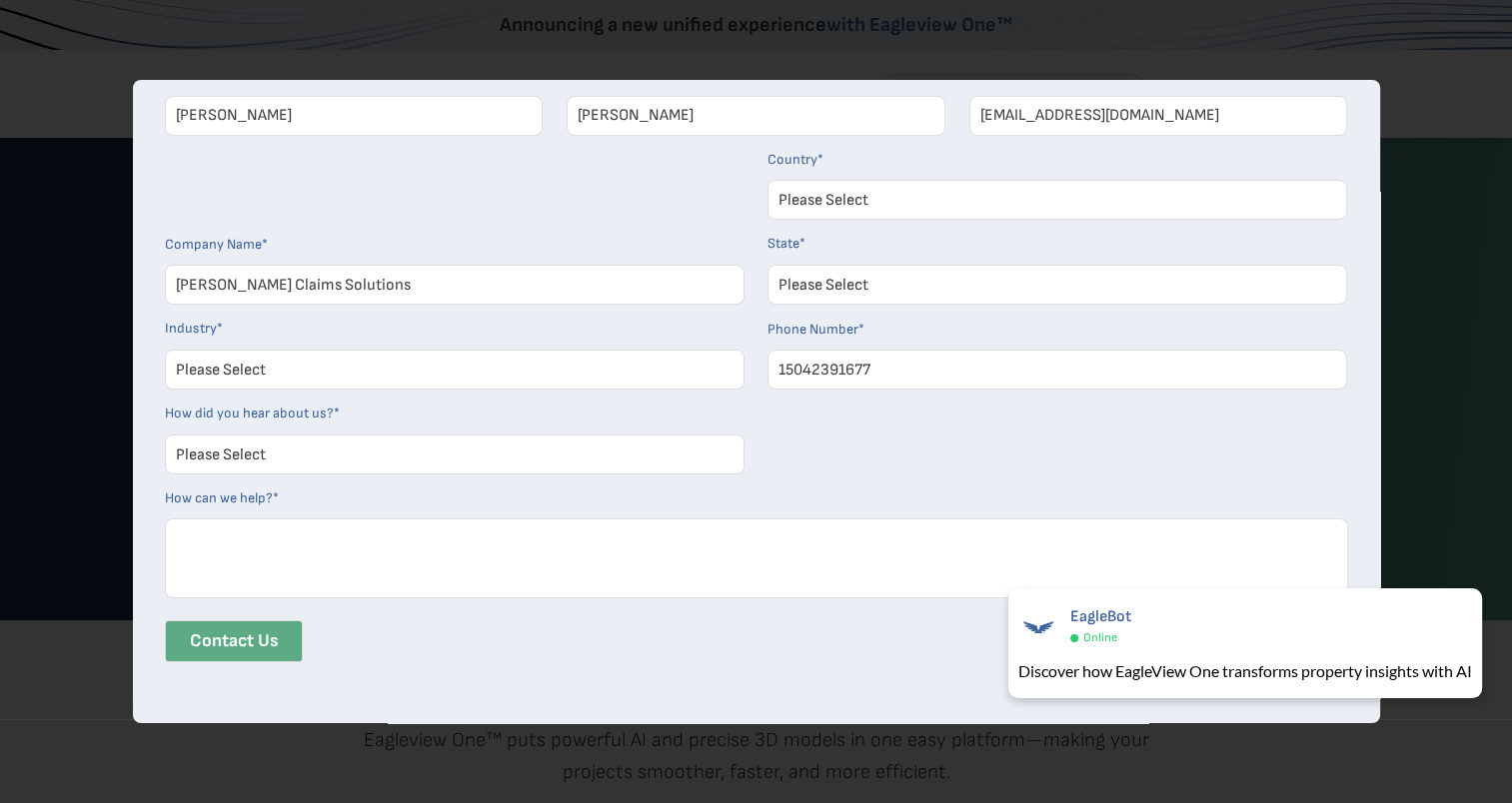 click on "Please Select Architects & Engineering Construction Electric/Gas Utilities Government Insurance Property Maintenance Real Estate Software and Technology Solar Telecommunications Other" at bounding box center [455, 370] 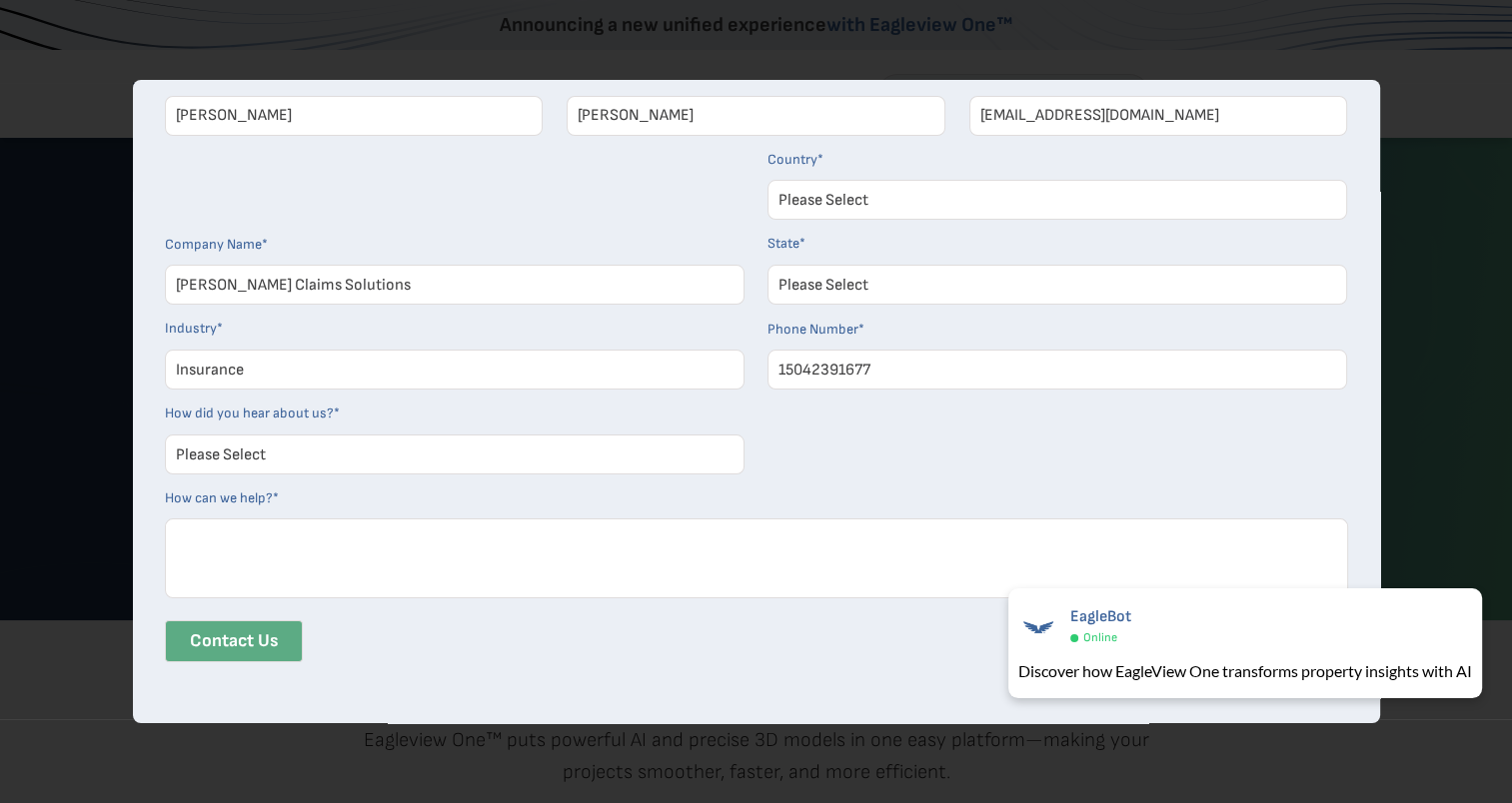 click on "Please Select Architects & Engineering Construction Electric/Gas Utilities Government Insurance Property Maintenance Real Estate Software and Technology Solar Telecommunications Other" at bounding box center [455, 370] 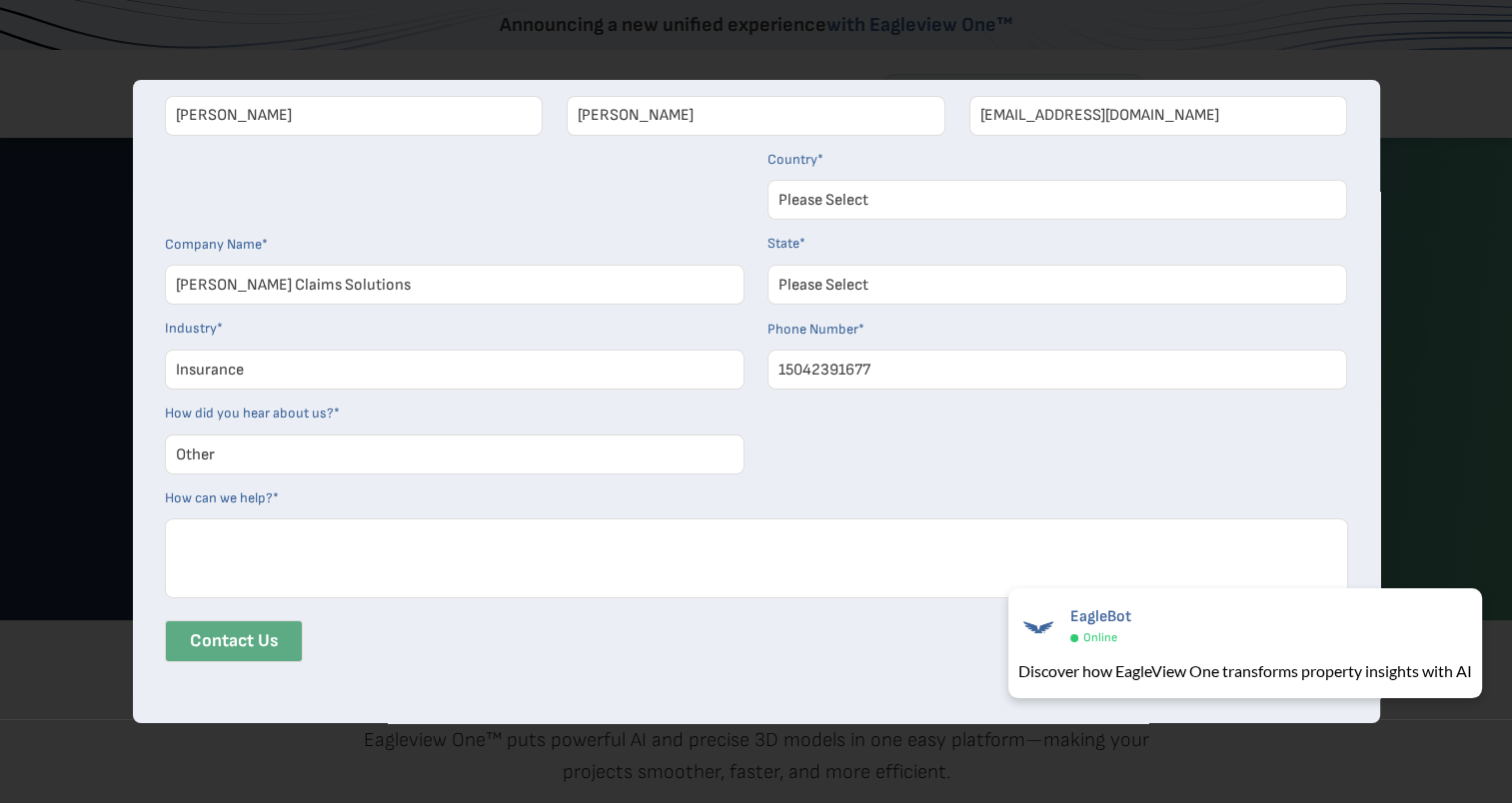 click on "Please Select Search Engine Social Media Word of Mouth Podcast Online Advertisement Event or Webinar Other" at bounding box center (455, 454) 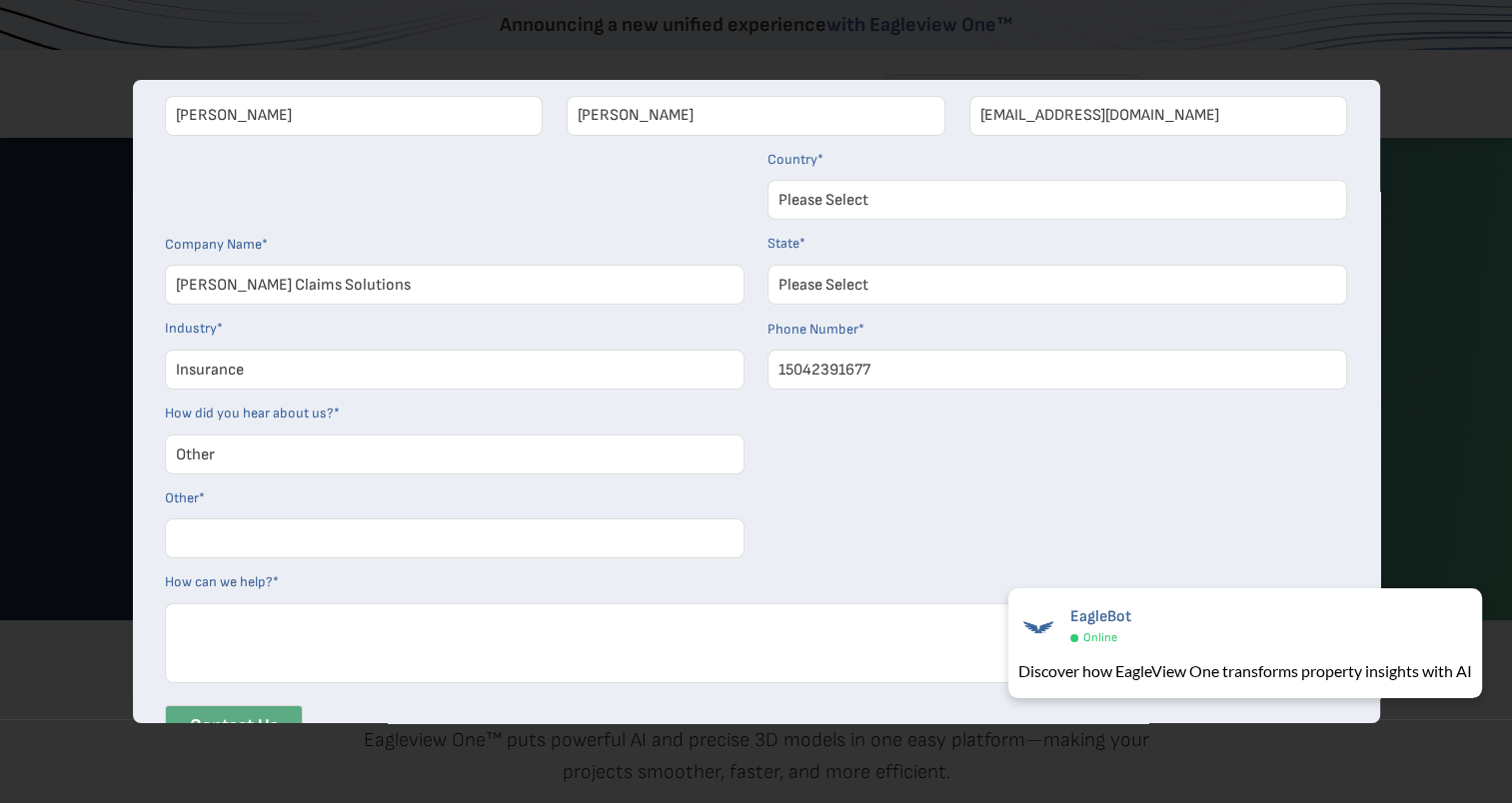 click on "Other *" at bounding box center [455, 538] 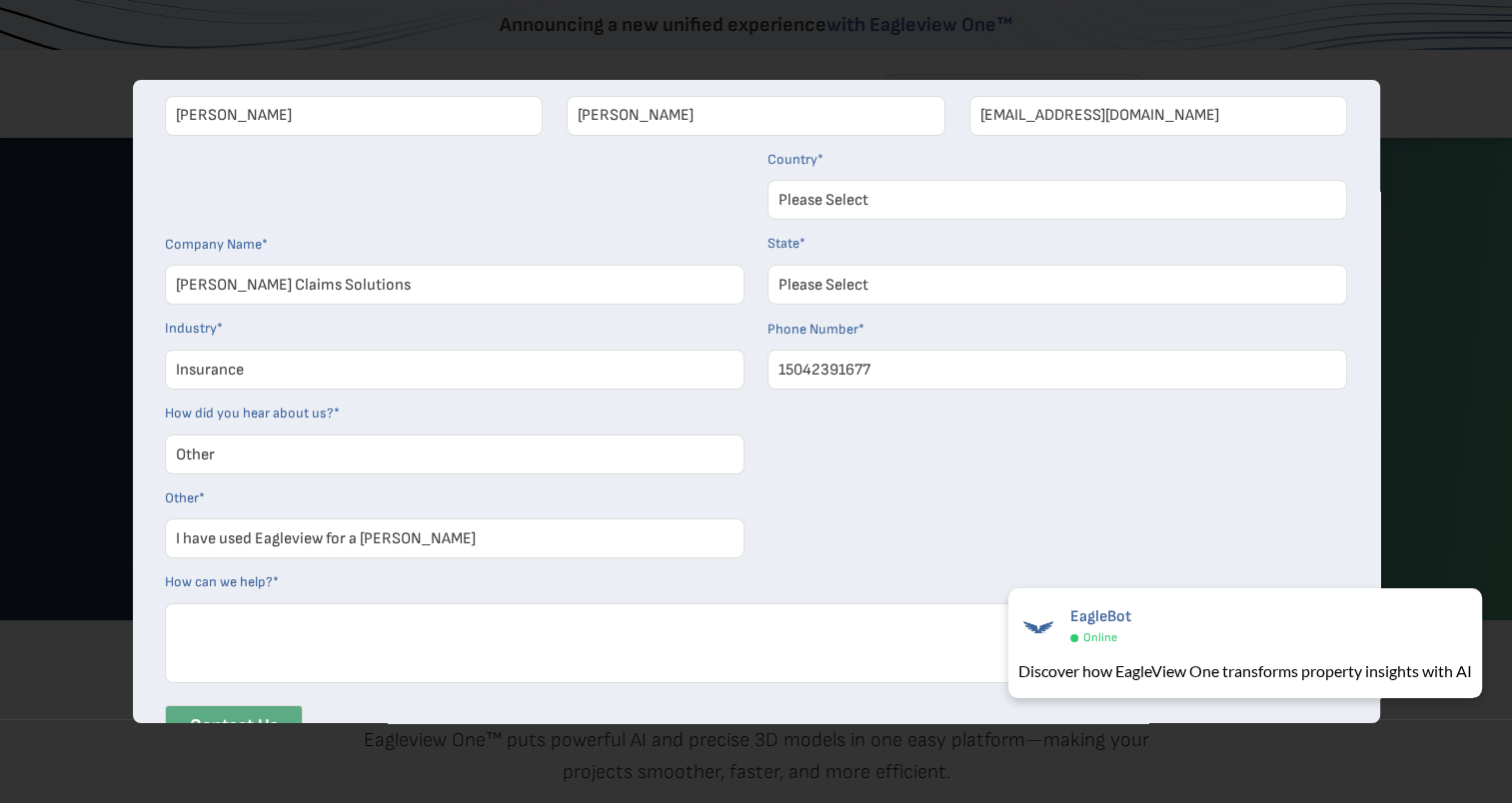 type on "I have used Eagleview for a long time" 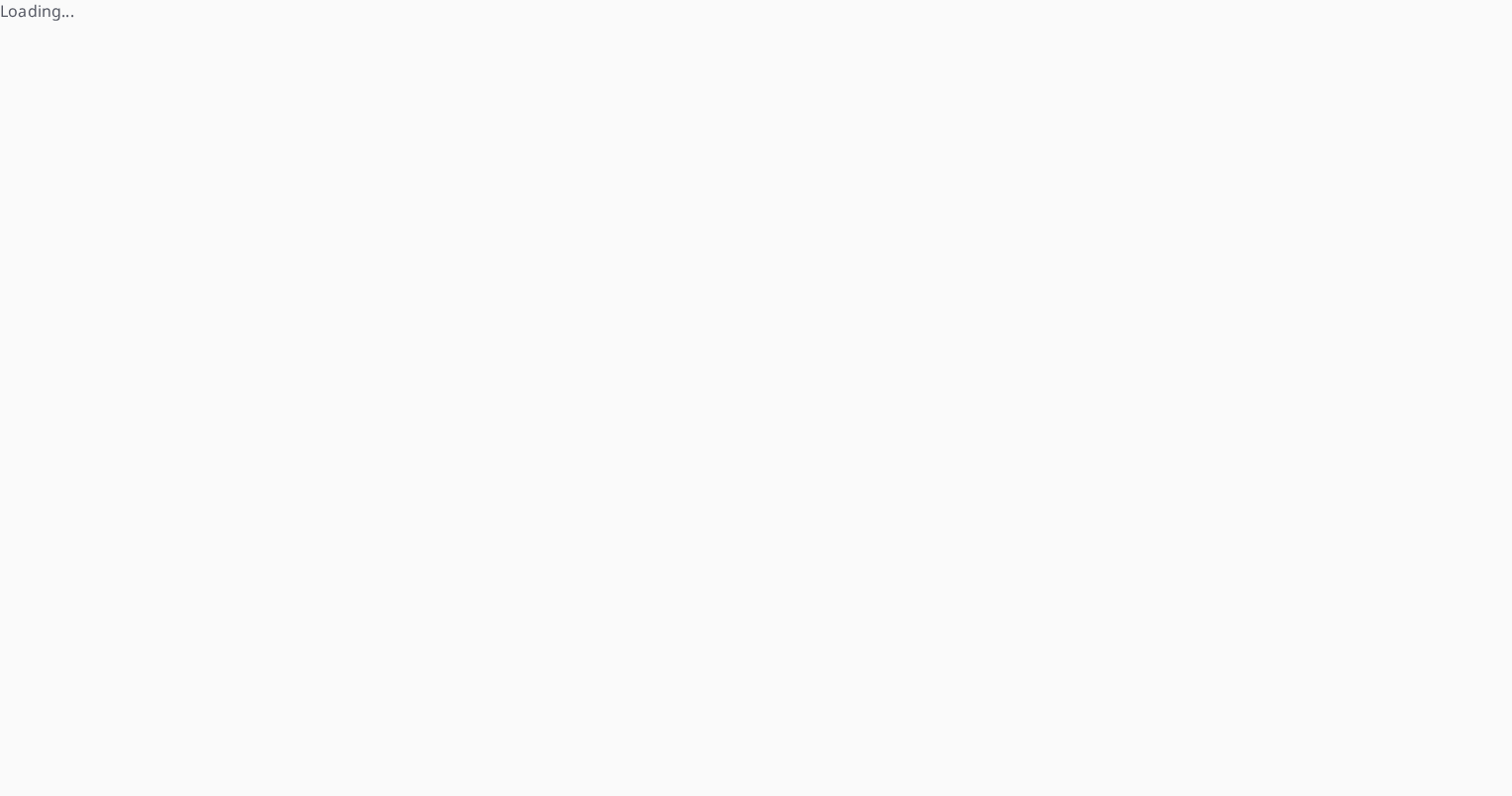 scroll, scrollTop: 0, scrollLeft: 0, axis: both 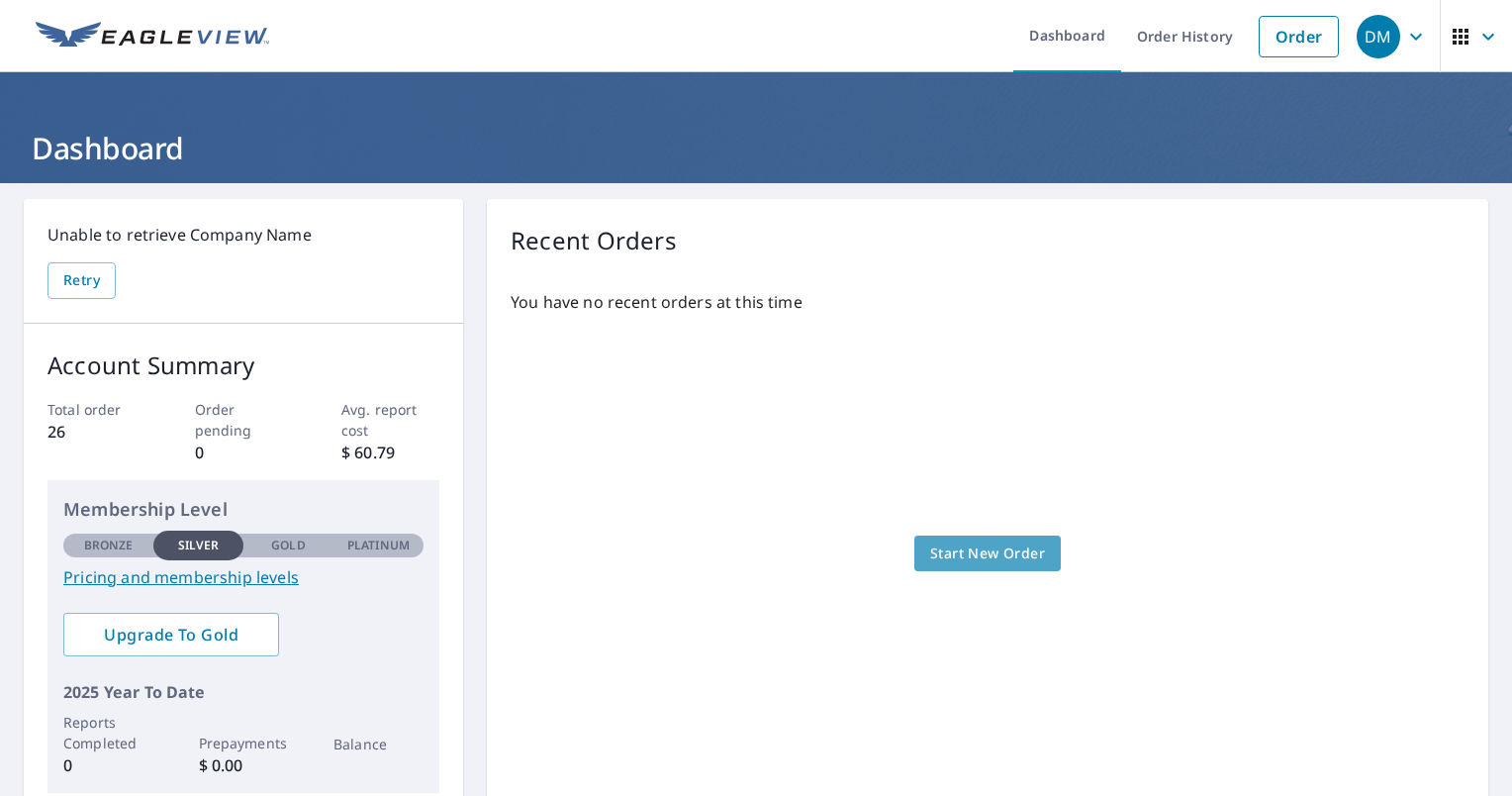 click on "Start New Order" at bounding box center (988, 553) 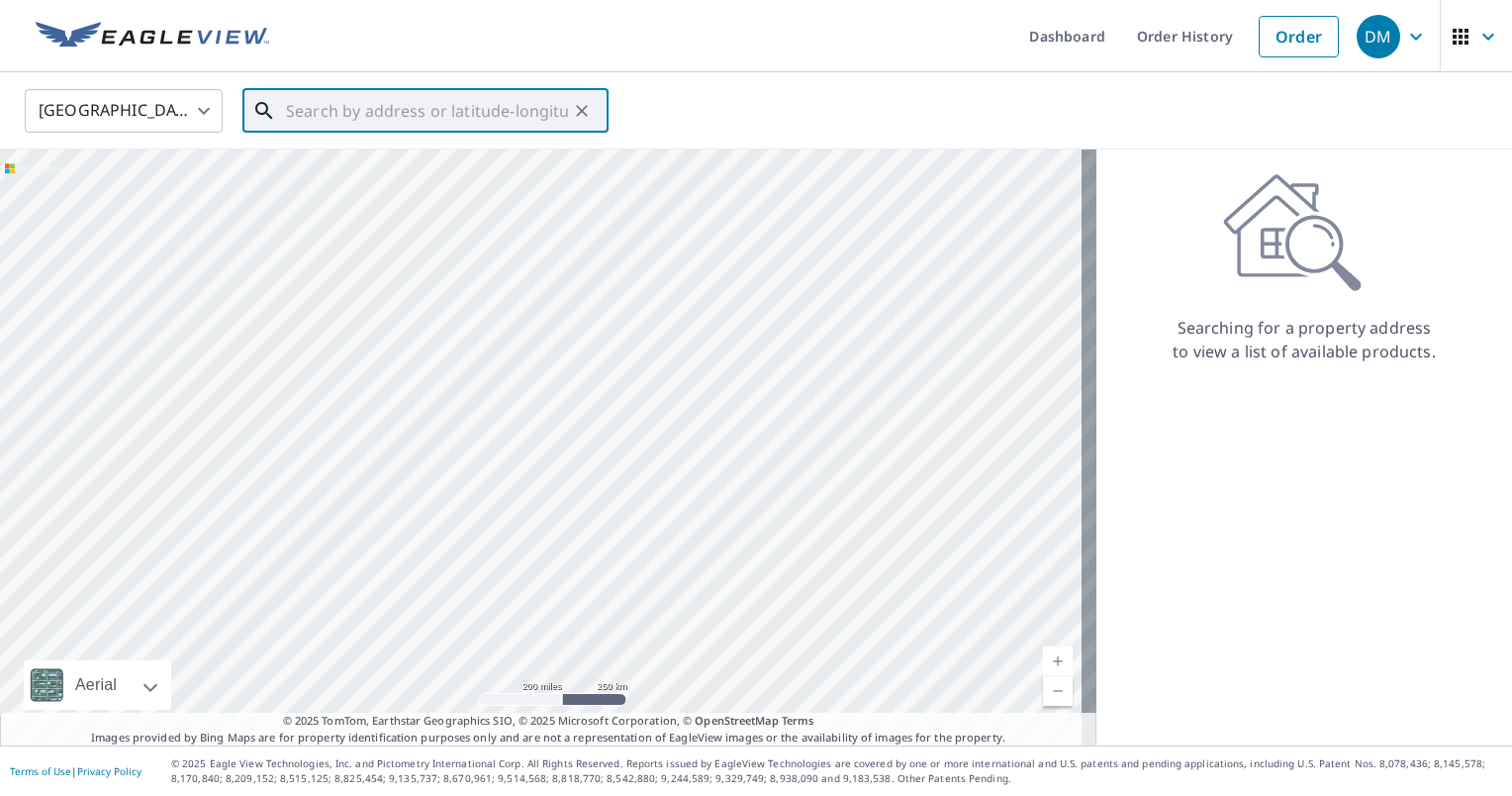 click at bounding box center (426, 111) 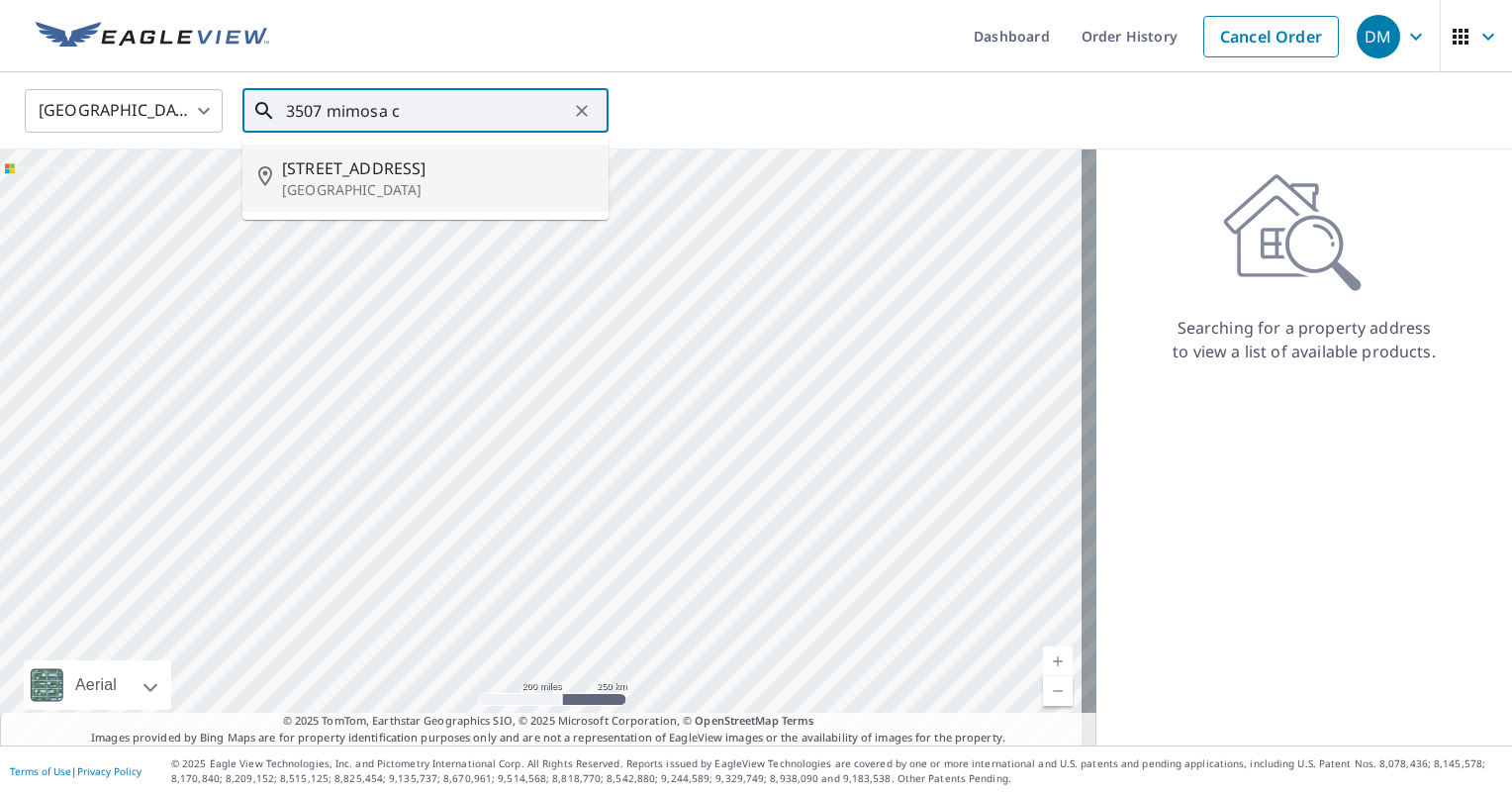 click on "3507 Mimosa Ct" at bounding box center [437, 168] 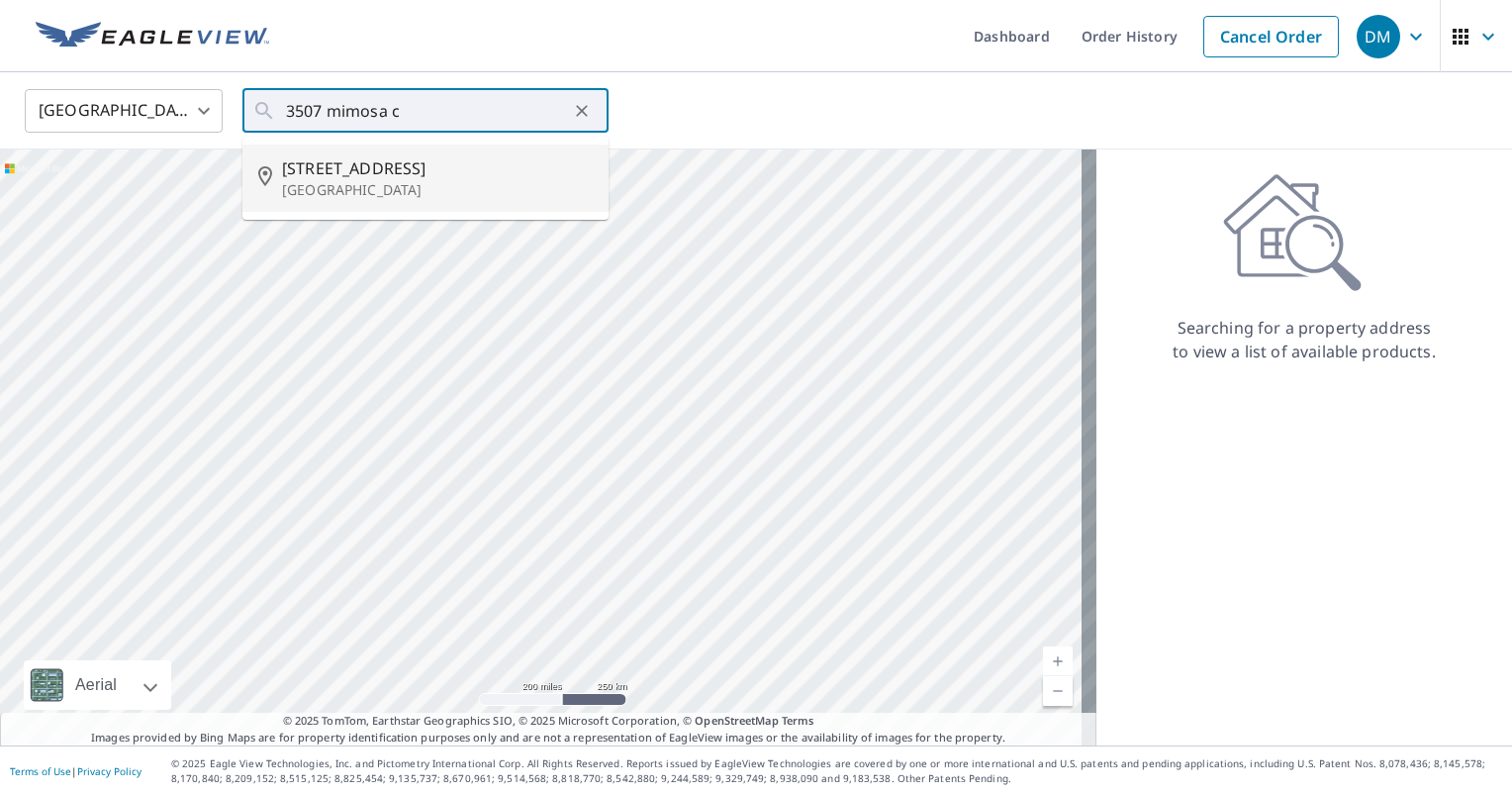 type on "3507 Mimosa Ct New Orleans, LA 70131" 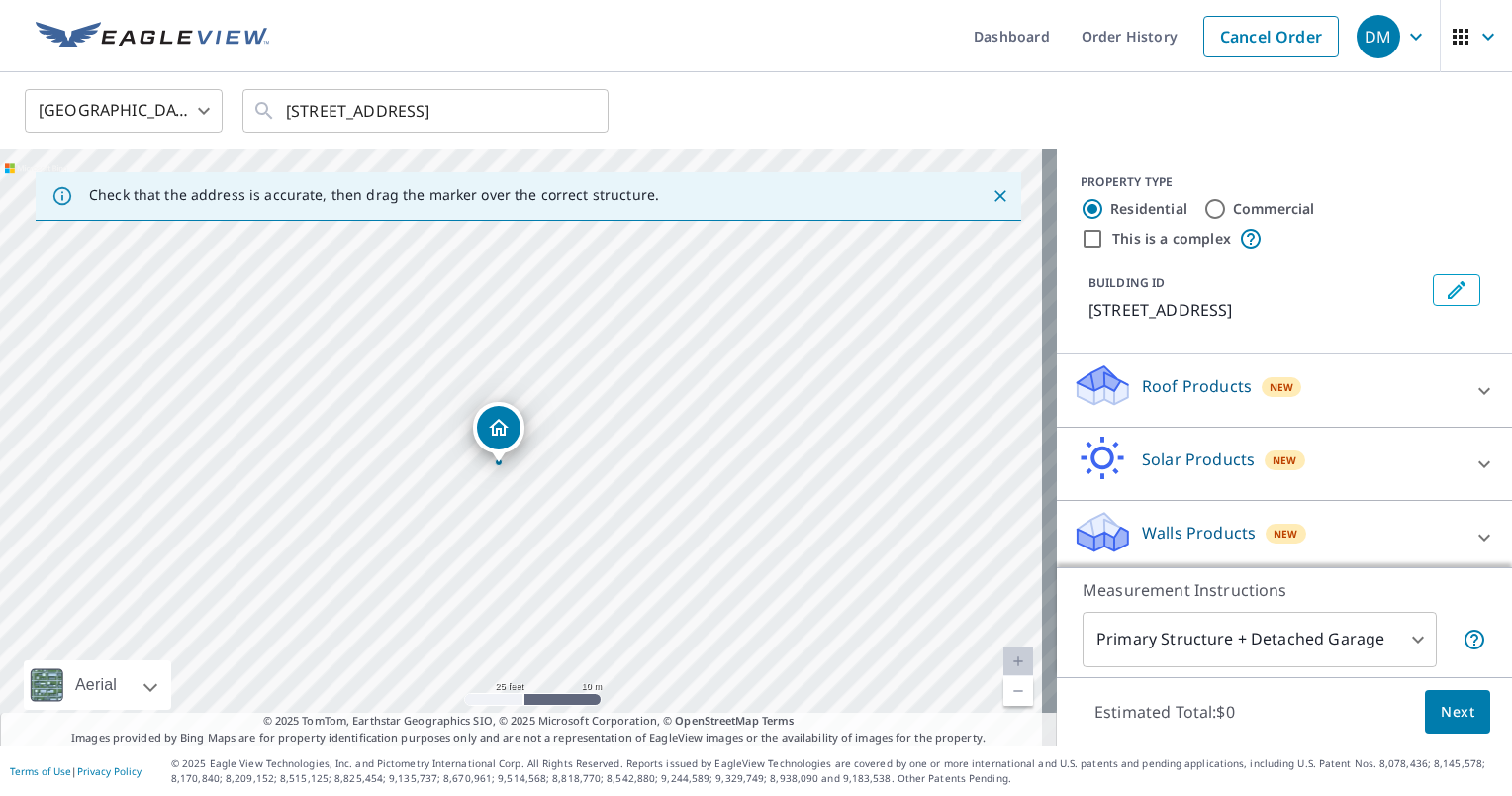 drag, startPoint x: 496, startPoint y: 414, endPoint x: 499, endPoint y: 424, distance: 10.440307 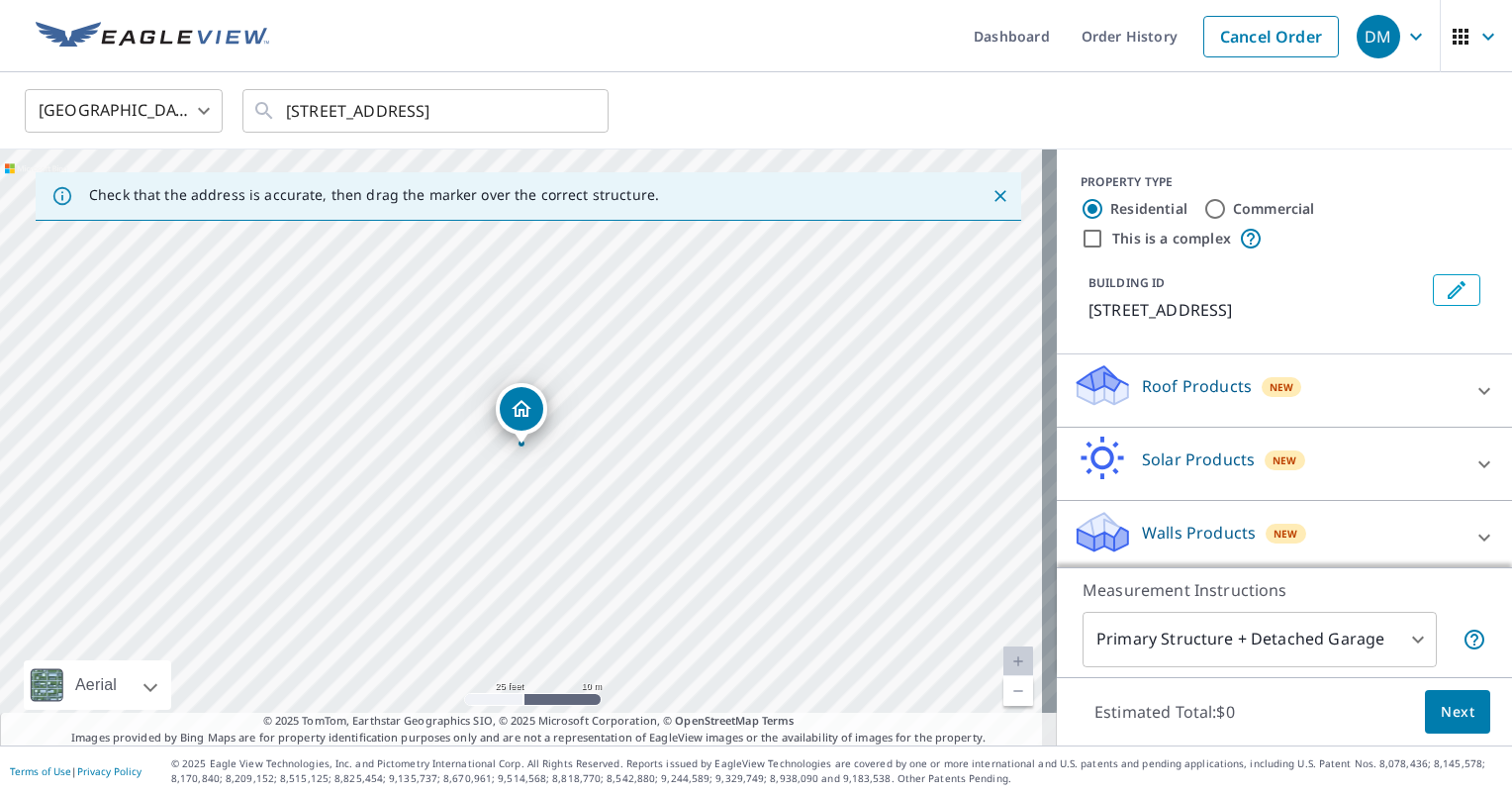 click on "DM DM
Dashboard Order History Cancel Order DM United States US ​ 3507 Mimosa Ct New Orleans, LA 70131 ​ Check that the address is accurate, then drag the marker over the correct structure. 3507 Mimosa Ct New Orleans, LA 70131 Aerial Road A standard road map Aerial A detailed look from above Labels Labels 25 feet 10 m © 2025 TomTom, © Vexcel Imaging, © 2025 Microsoft Corporation,  © OpenStreetMap Terms © 2025 TomTom, Earthstar Geographics SIO, © 2025 Microsoft Corporation, ©   OpenStreetMap   Terms Images provided by Bing Maps are for property identification purposes only and are not a representation of EagleView images or the availability of images for the property. PROPERTY TYPE Residential Commercial This is a complex BUILDING ID 3507 Mimosa Ct, New Orleans, LA, 70131 Roof Products New ClaimsReady™ $28 - $77.5 Gutter $13.75 Bid Perfect™ $18 Solar Products New TrueDesign for Sales $30 TrueDesign for Planning $105.5 Walls Products New Walls, Windows & Doors $72.75 Measurement Instructions" at bounding box center (756, 398) 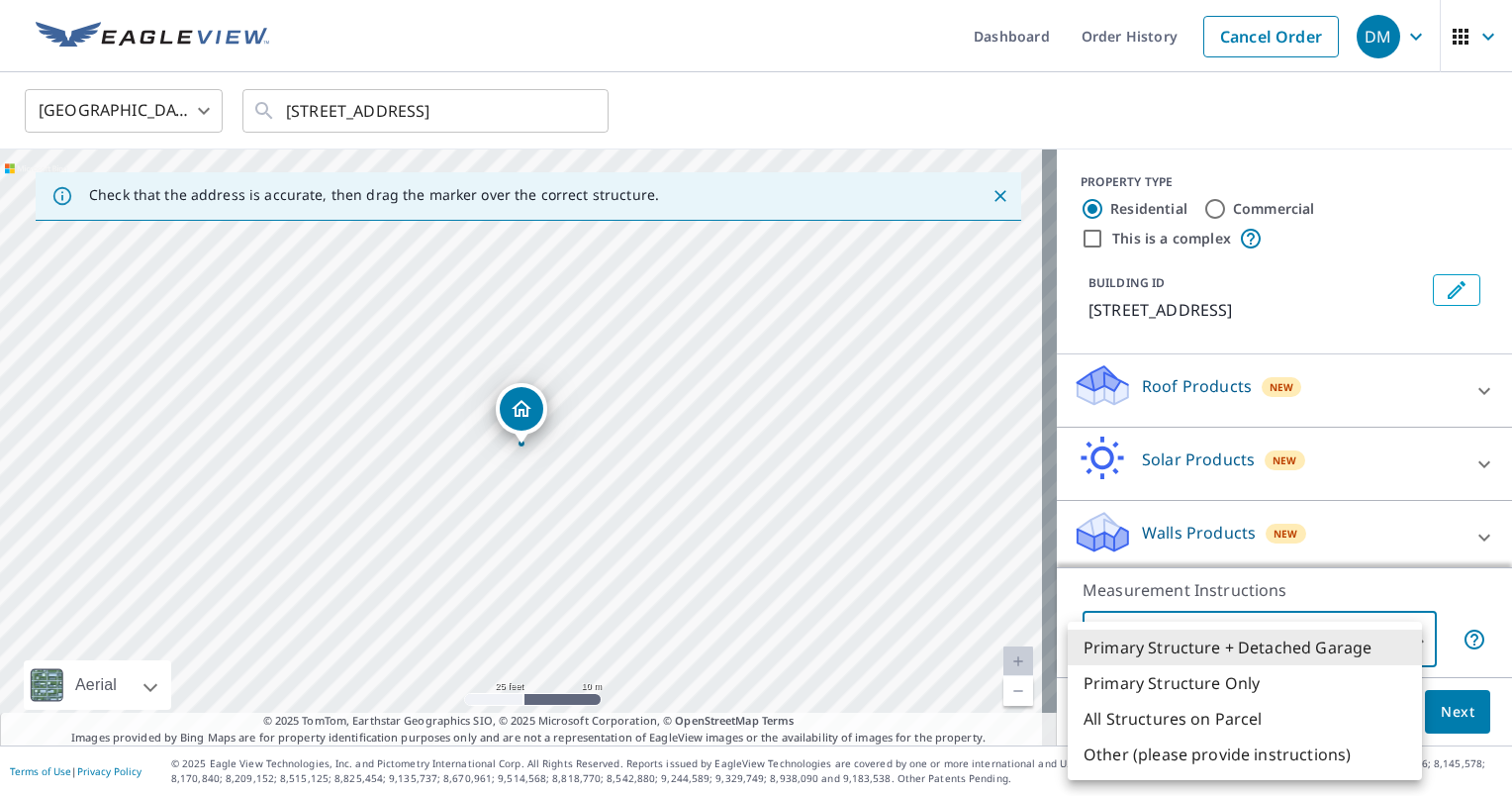 click on "Primary Structure Only" at bounding box center (1245, 683) 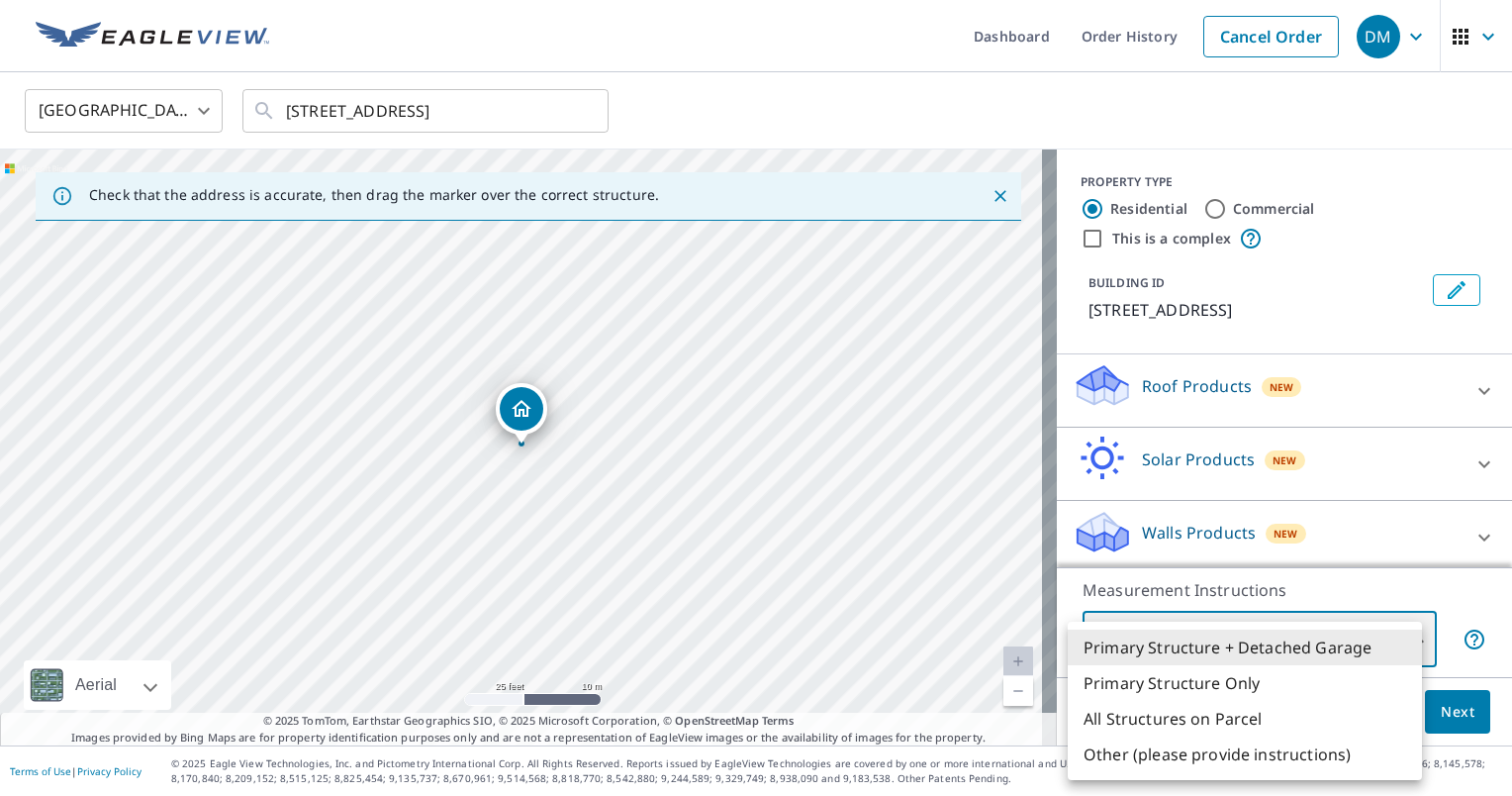 type on "2" 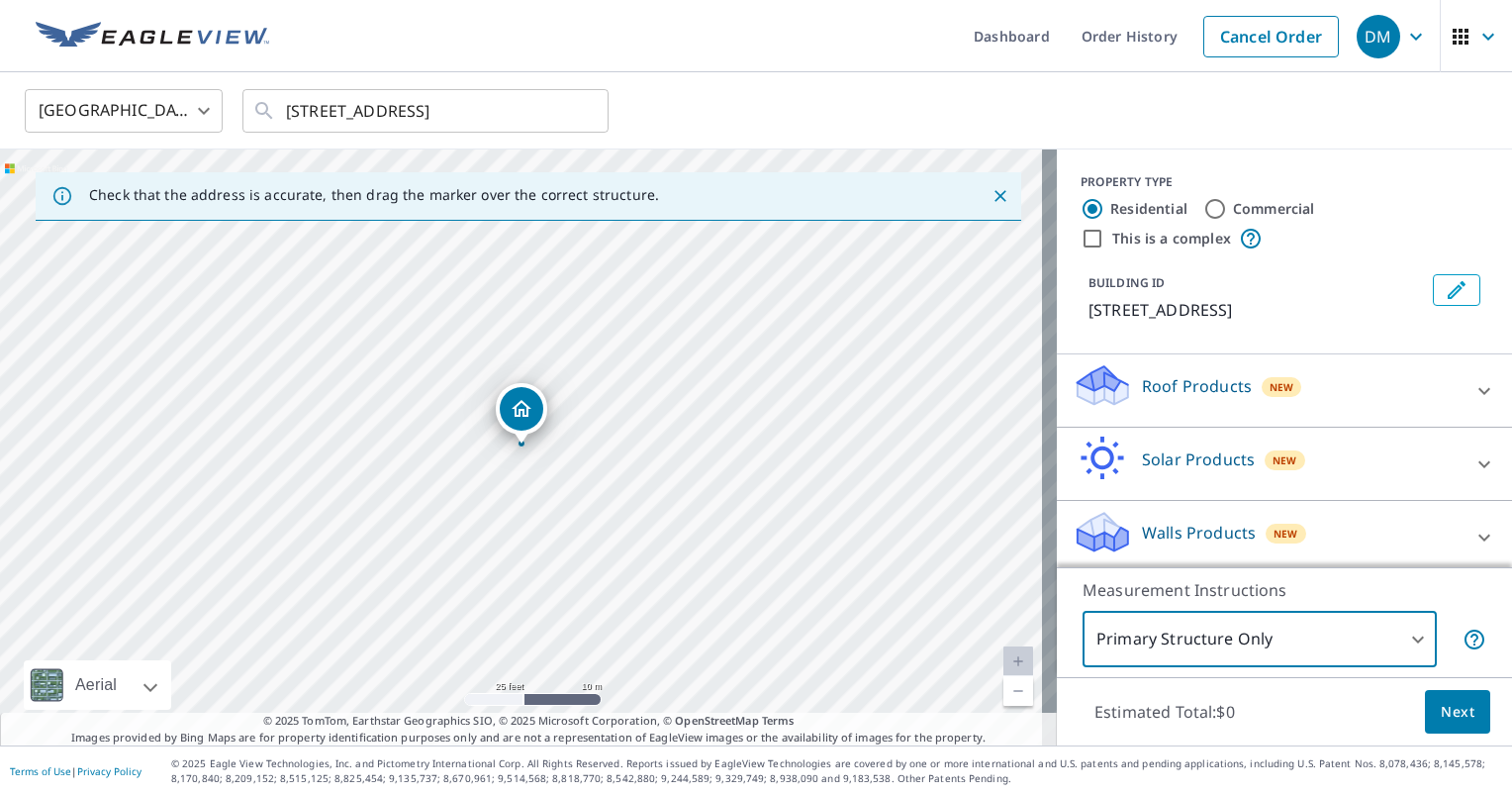 click on "Next" at bounding box center (1458, 712) 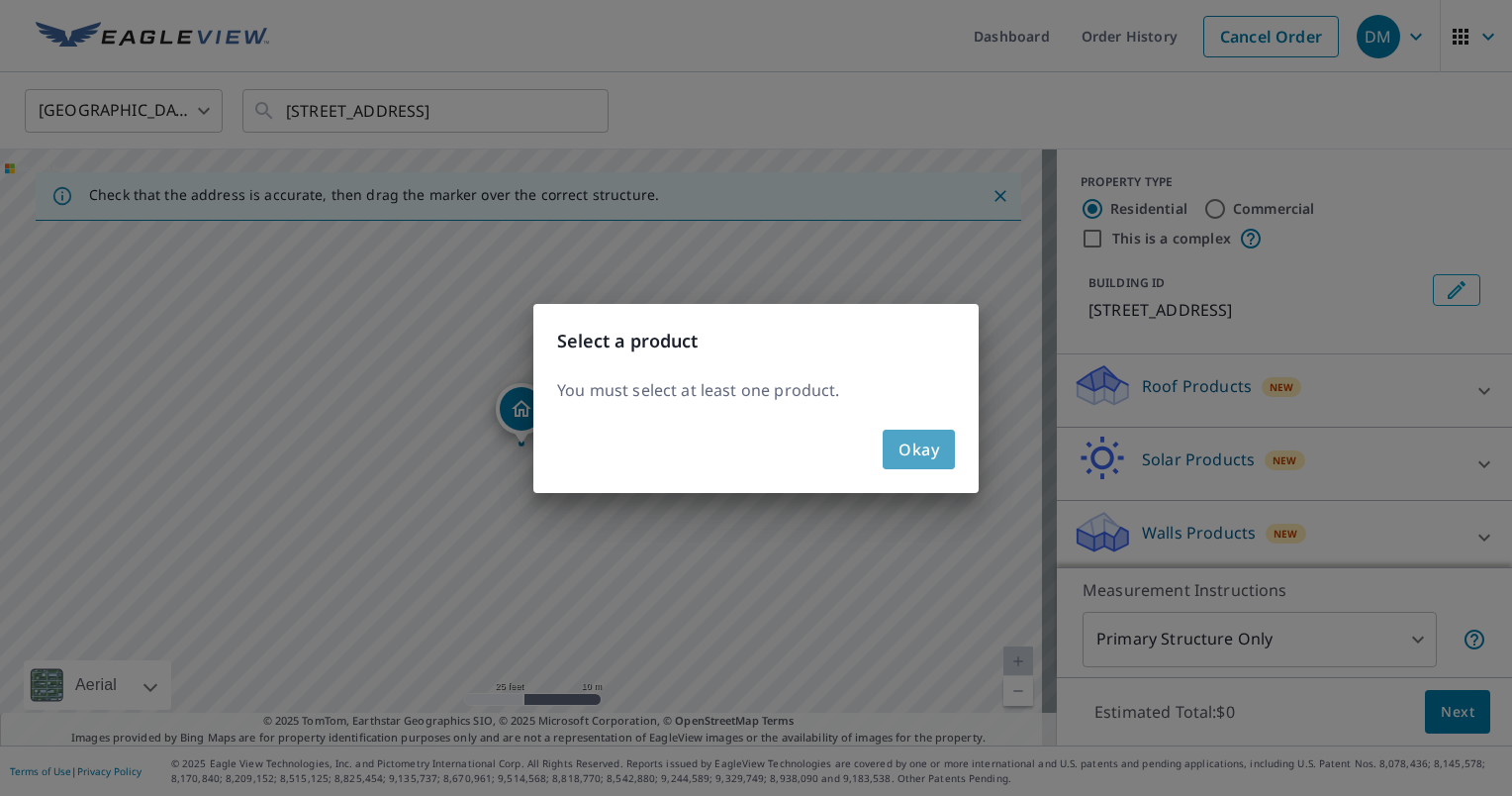 click on "Okay" 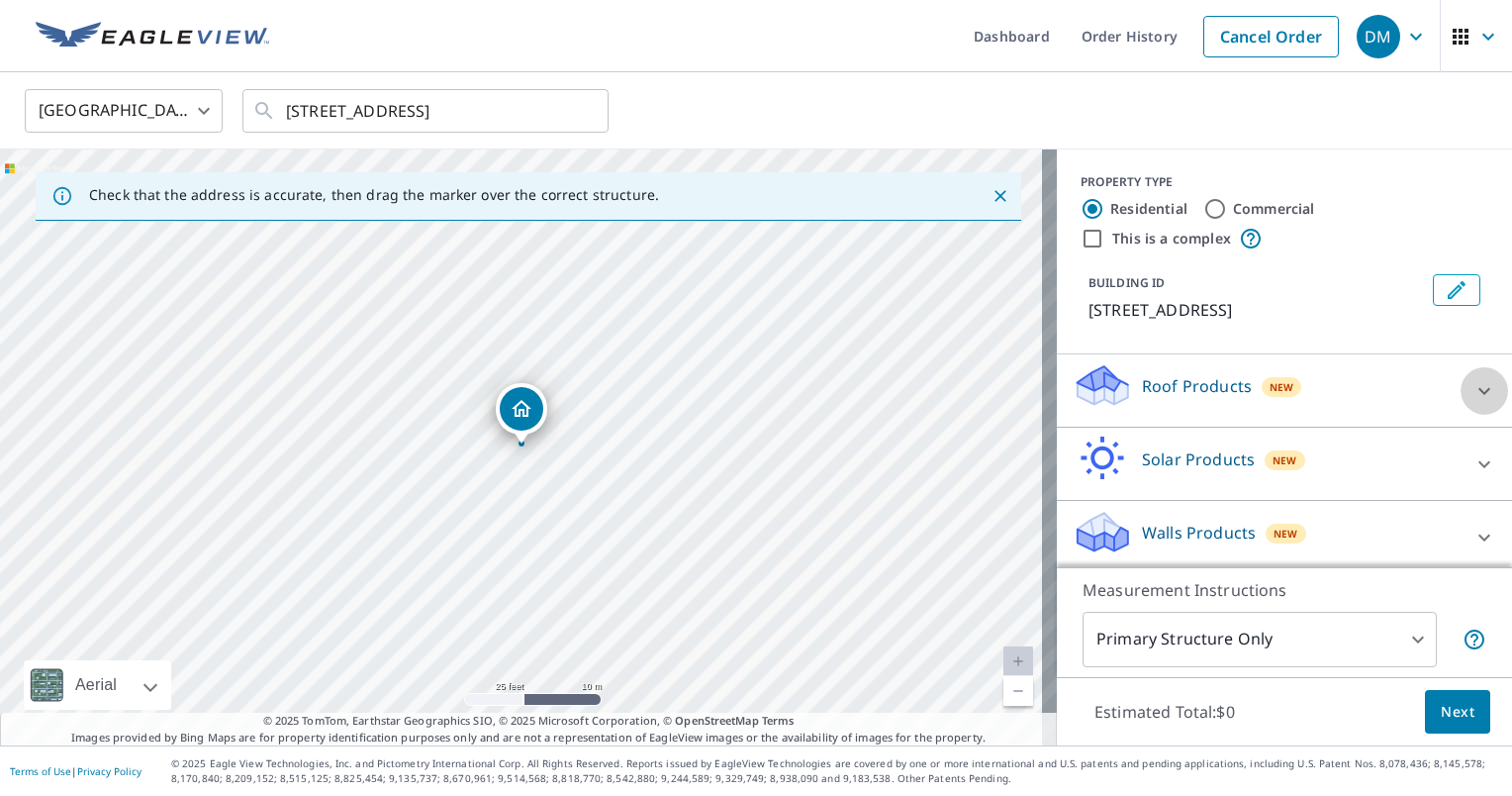 click 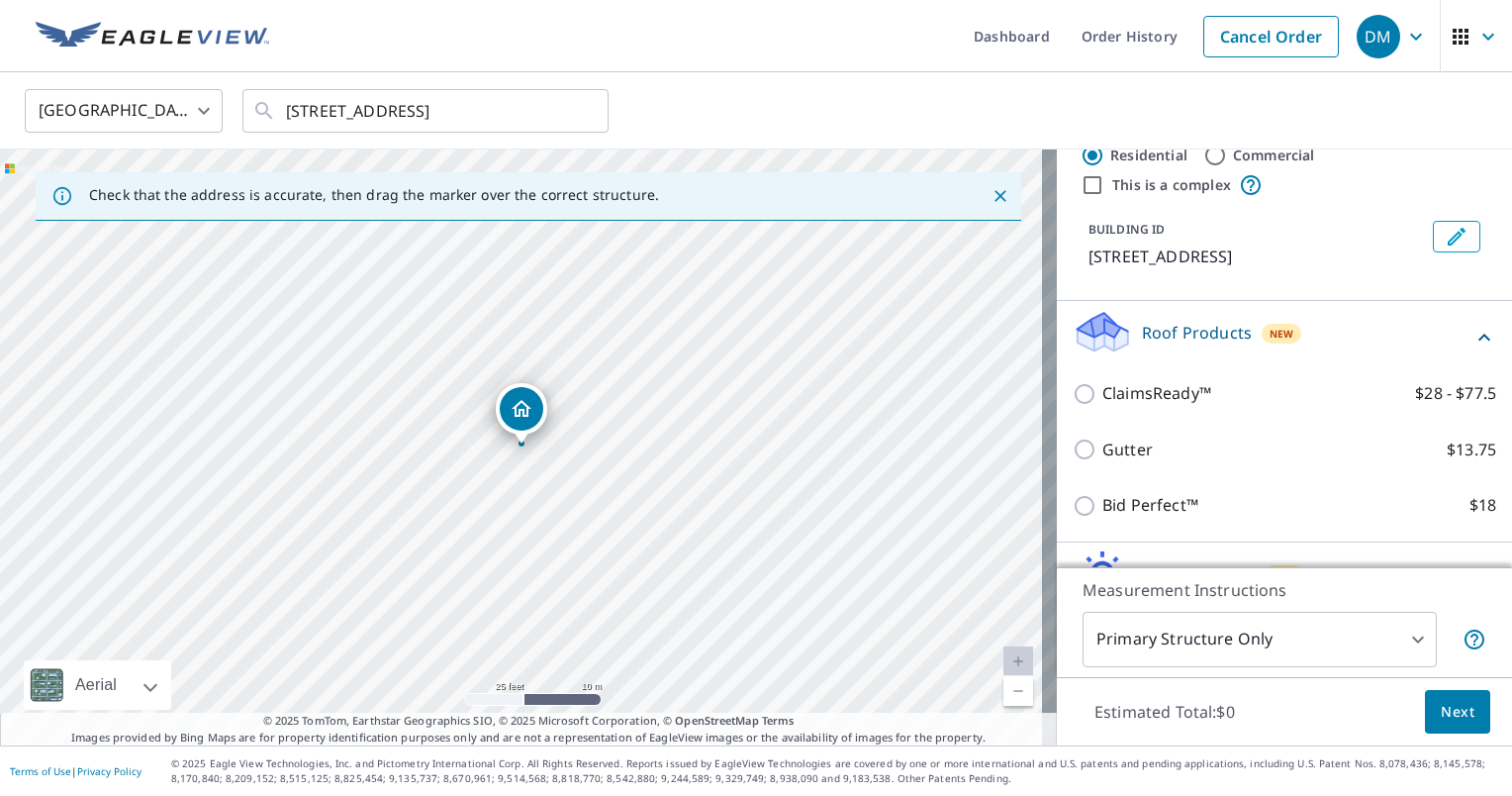 scroll, scrollTop: 99, scrollLeft: 0, axis: vertical 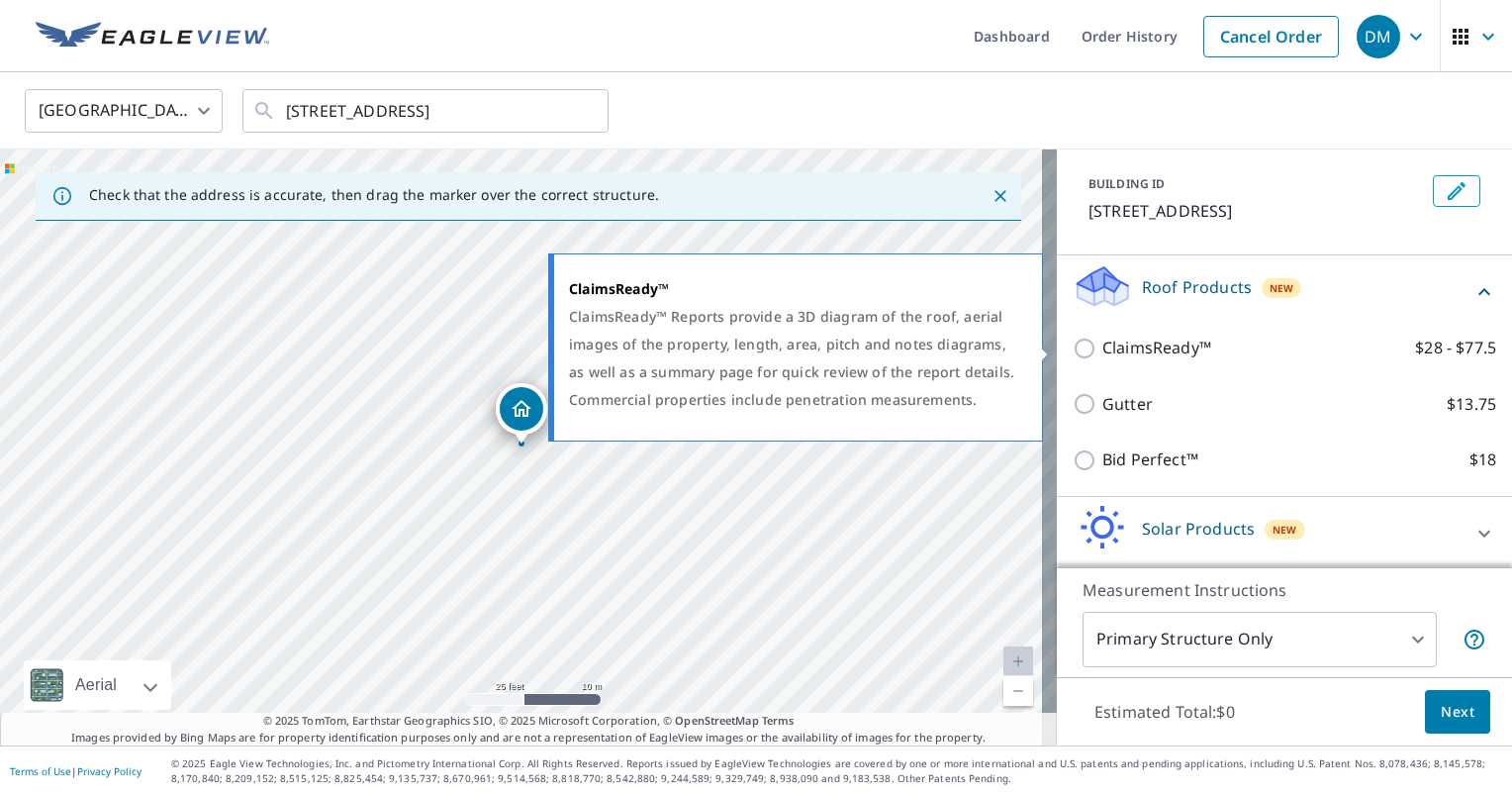 click on "ClaimsReady™ $28 - $77.5" at bounding box center (1087, 348) 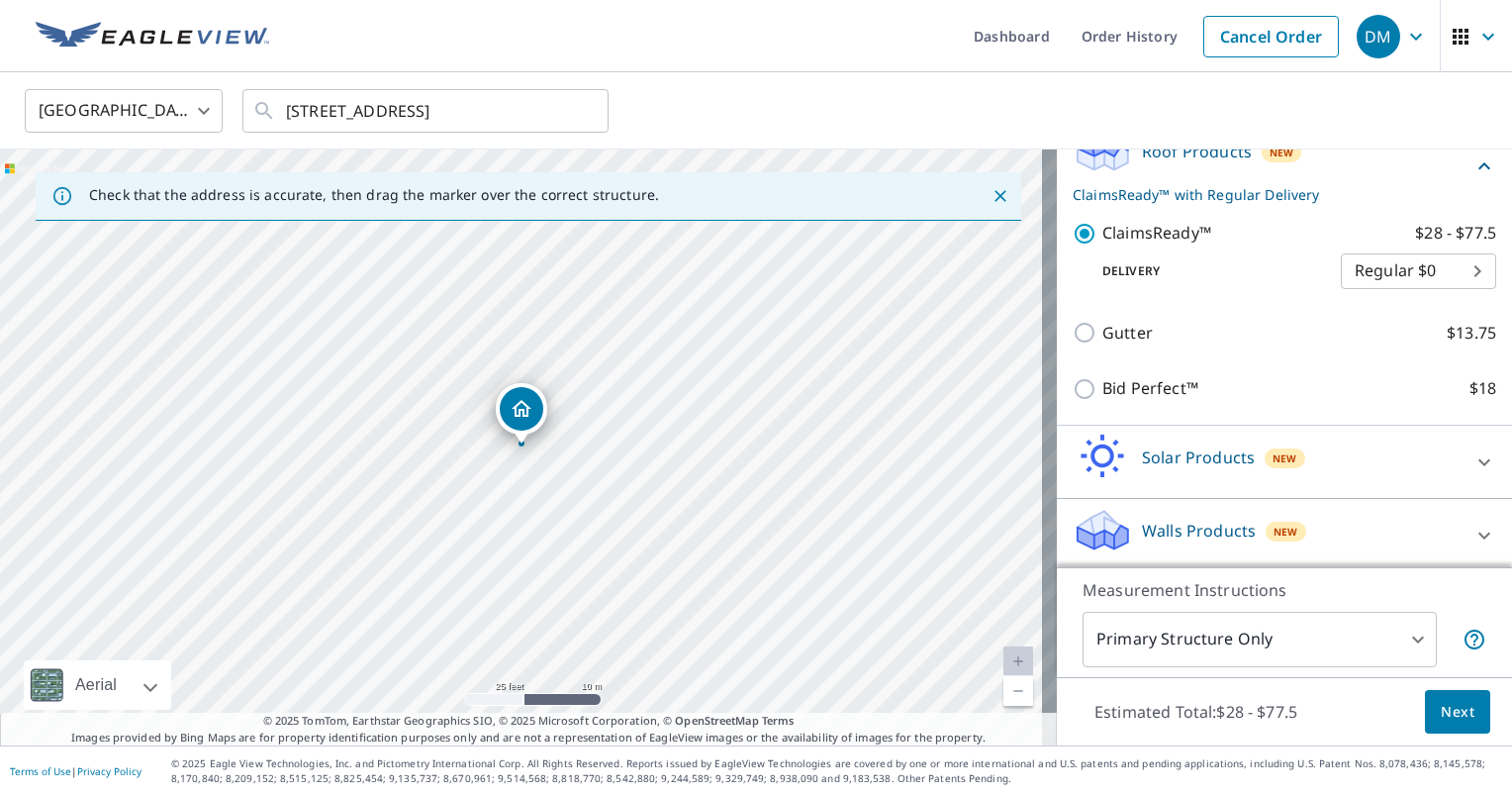 scroll, scrollTop: 238, scrollLeft: 0, axis: vertical 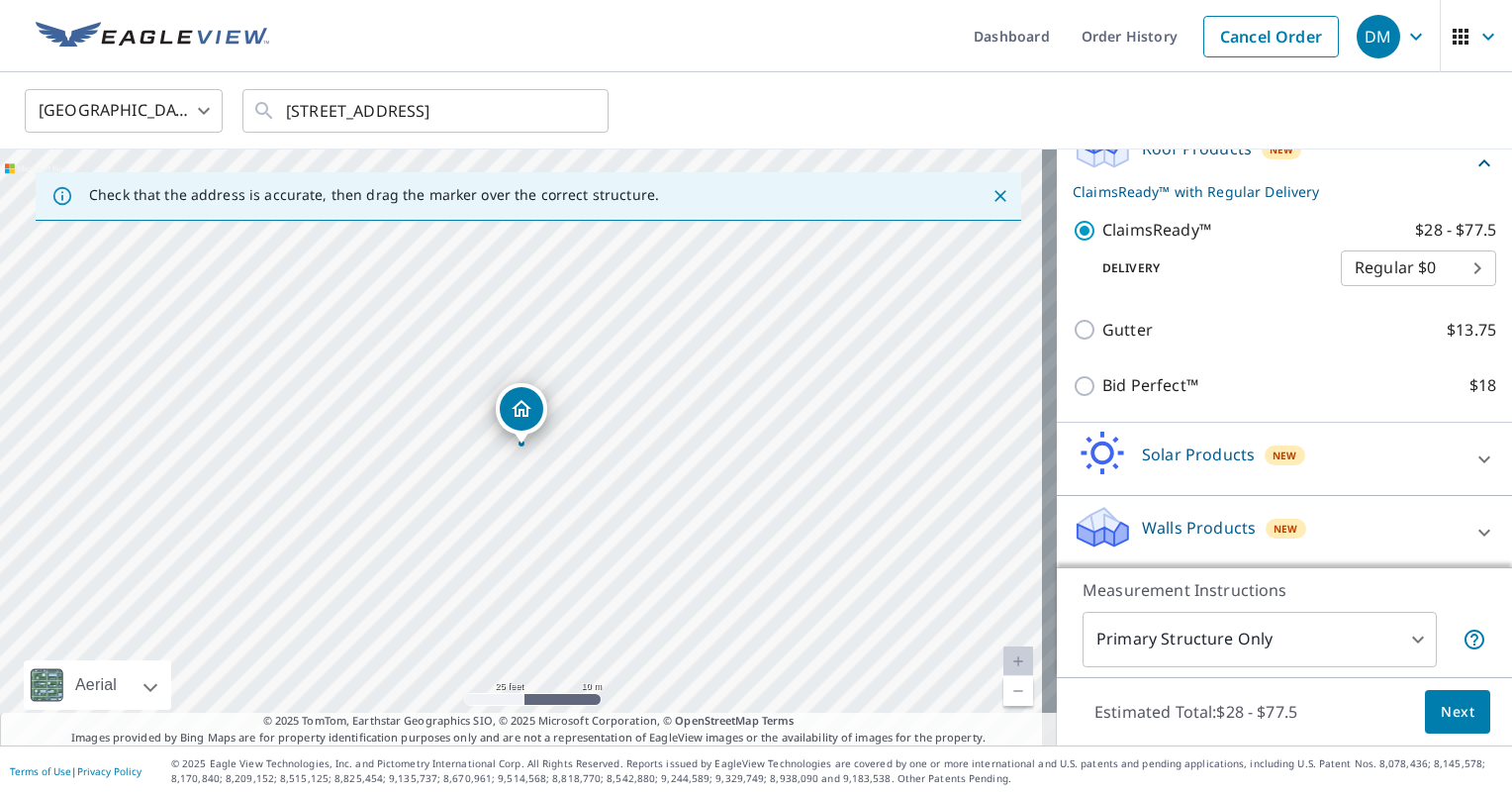 click 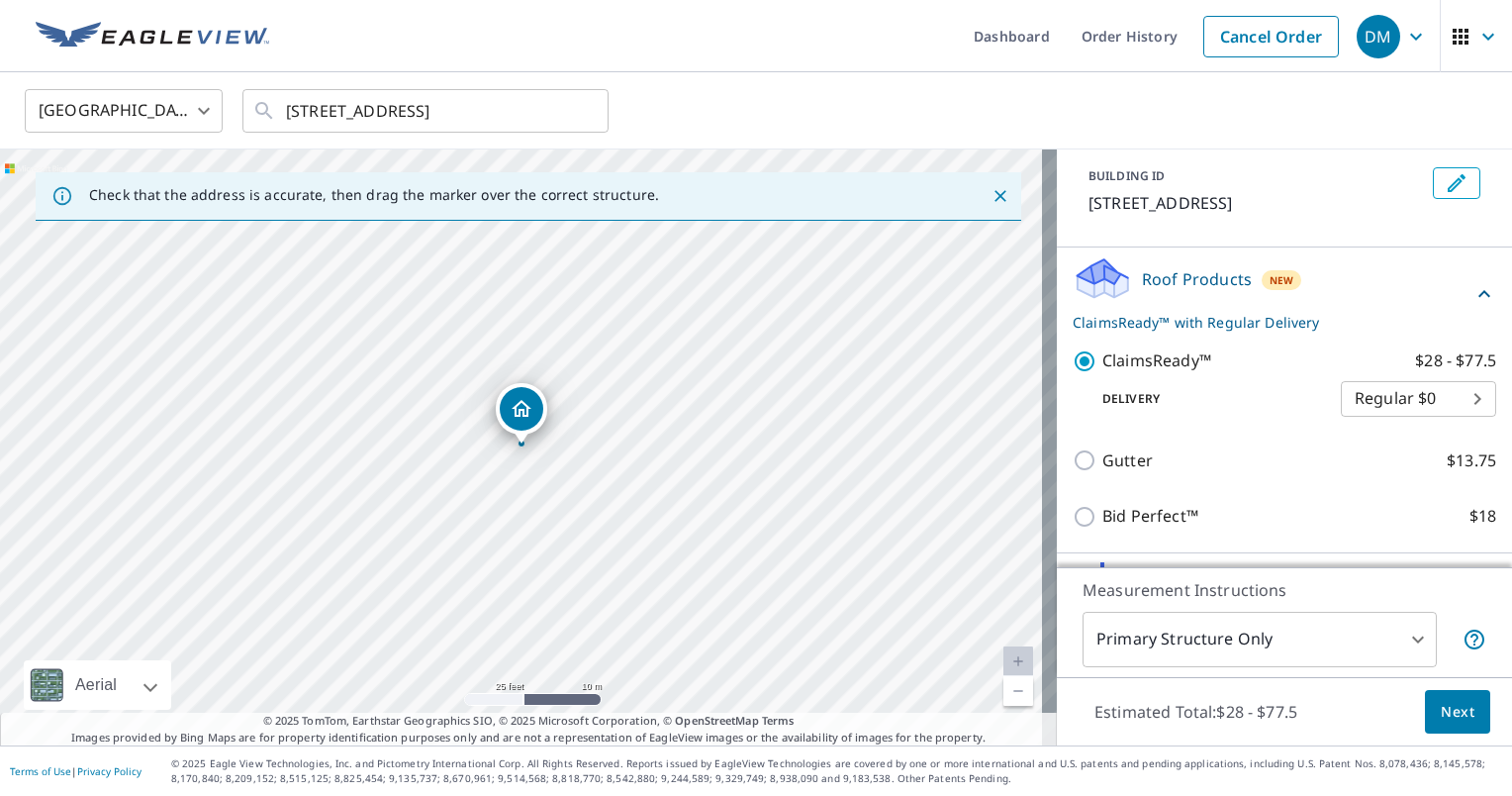 scroll, scrollTop: 96, scrollLeft: 0, axis: vertical 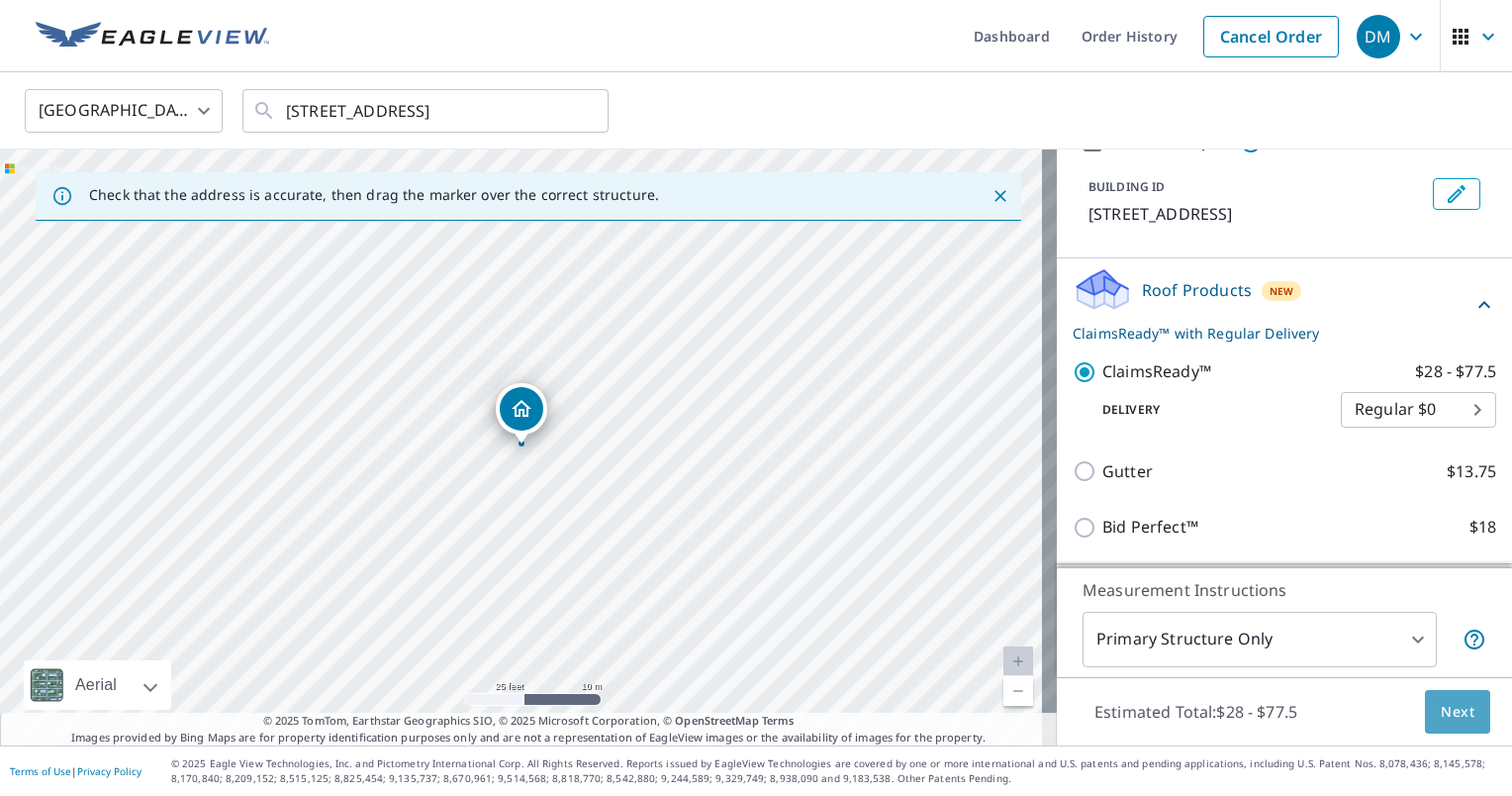 click on "Next" at bounding box center (1458, 712) 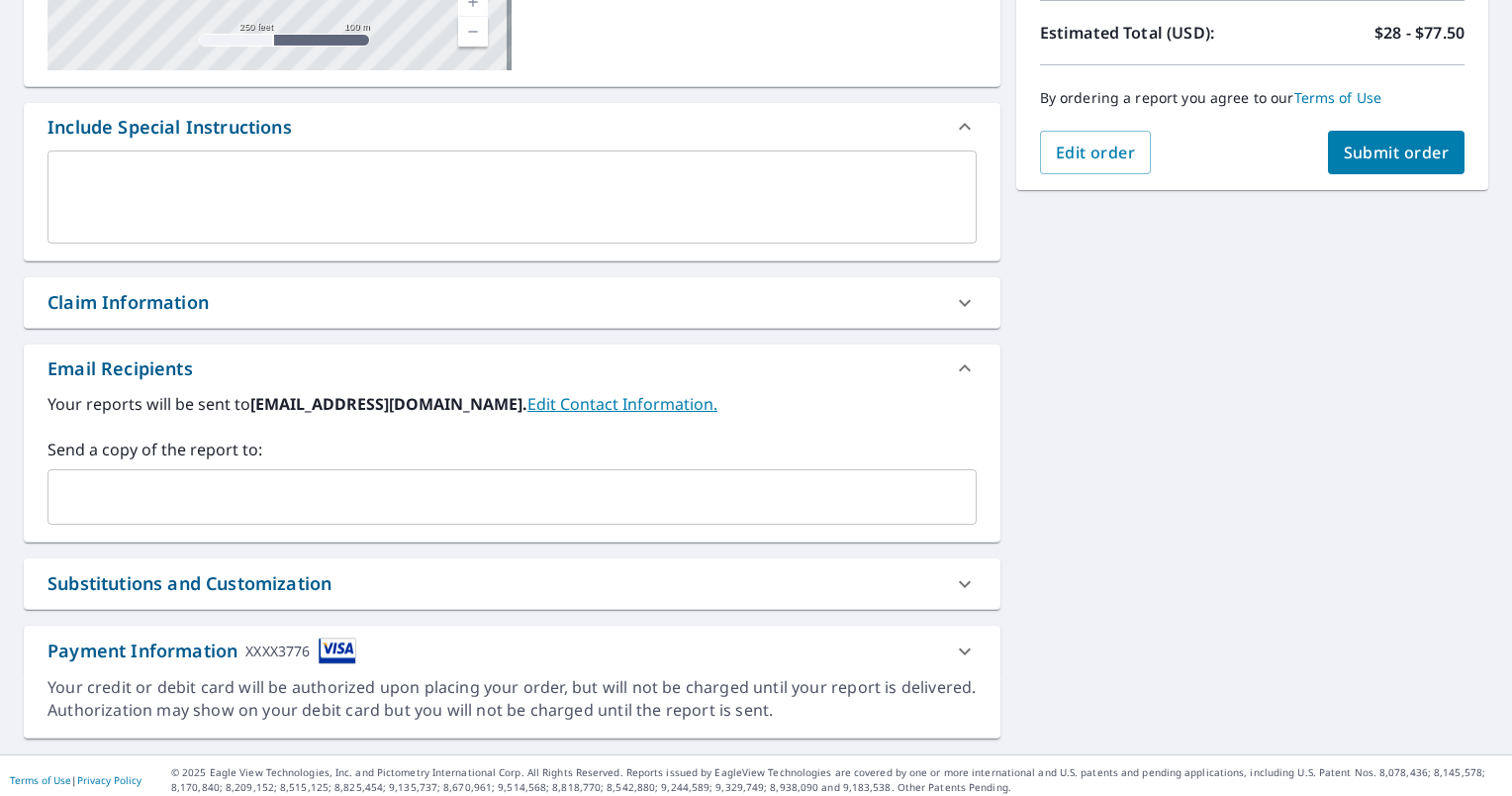 scroll, scrollTop: 448, scrollLeft: 0, axis: vertical 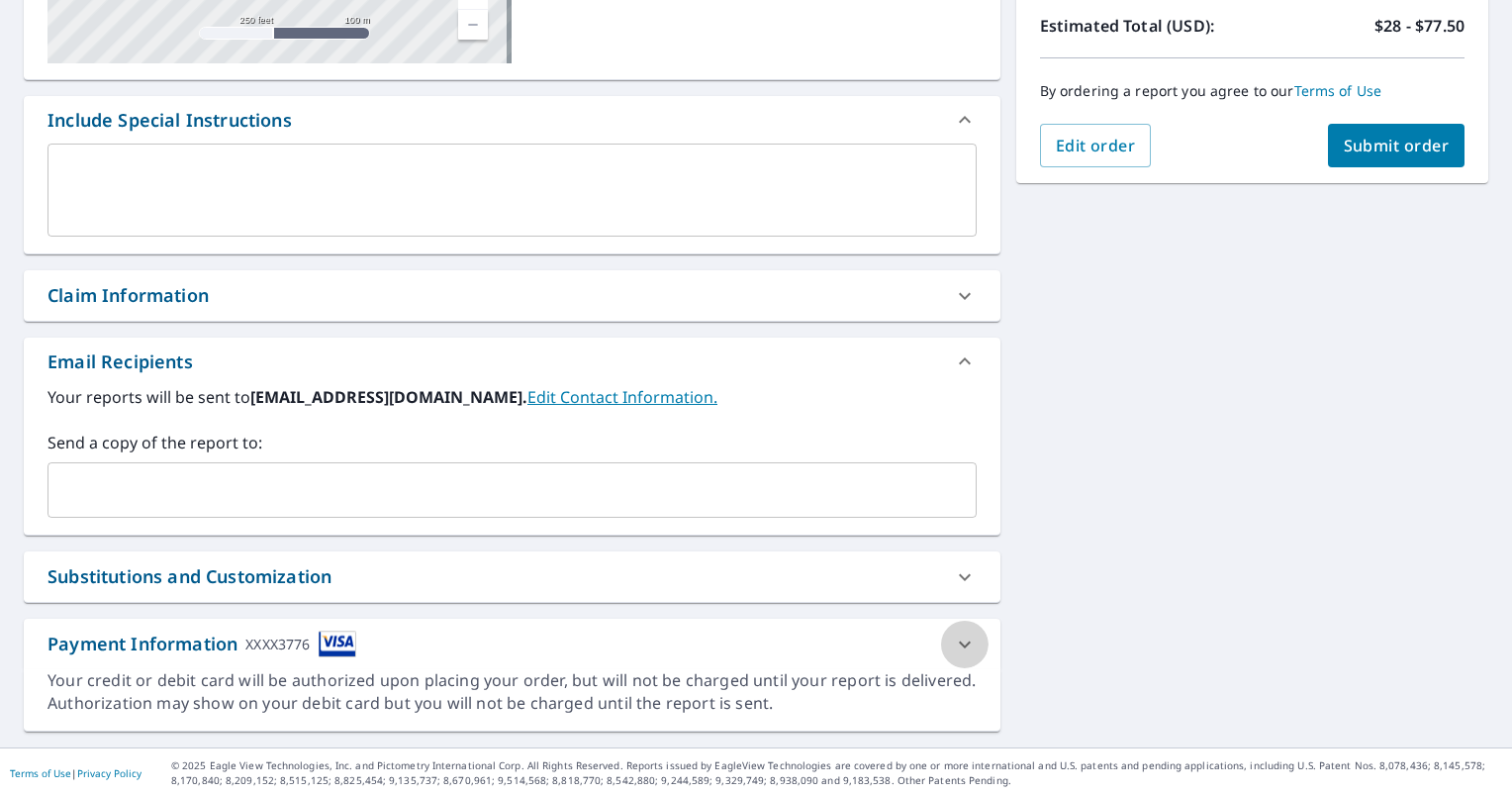 click 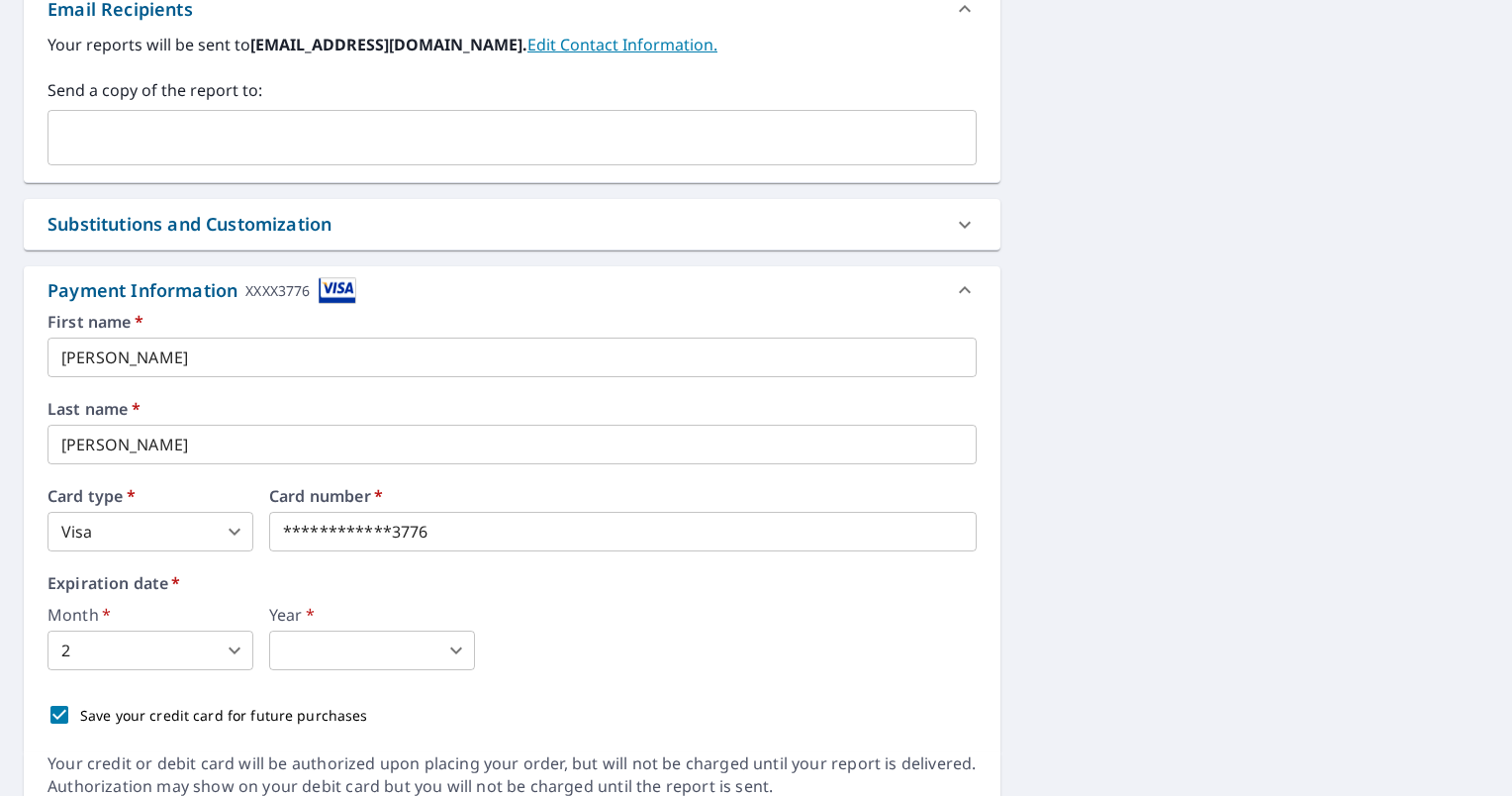 scroll, scrollTop: 884, scrollLeft: 0, axis: vertical 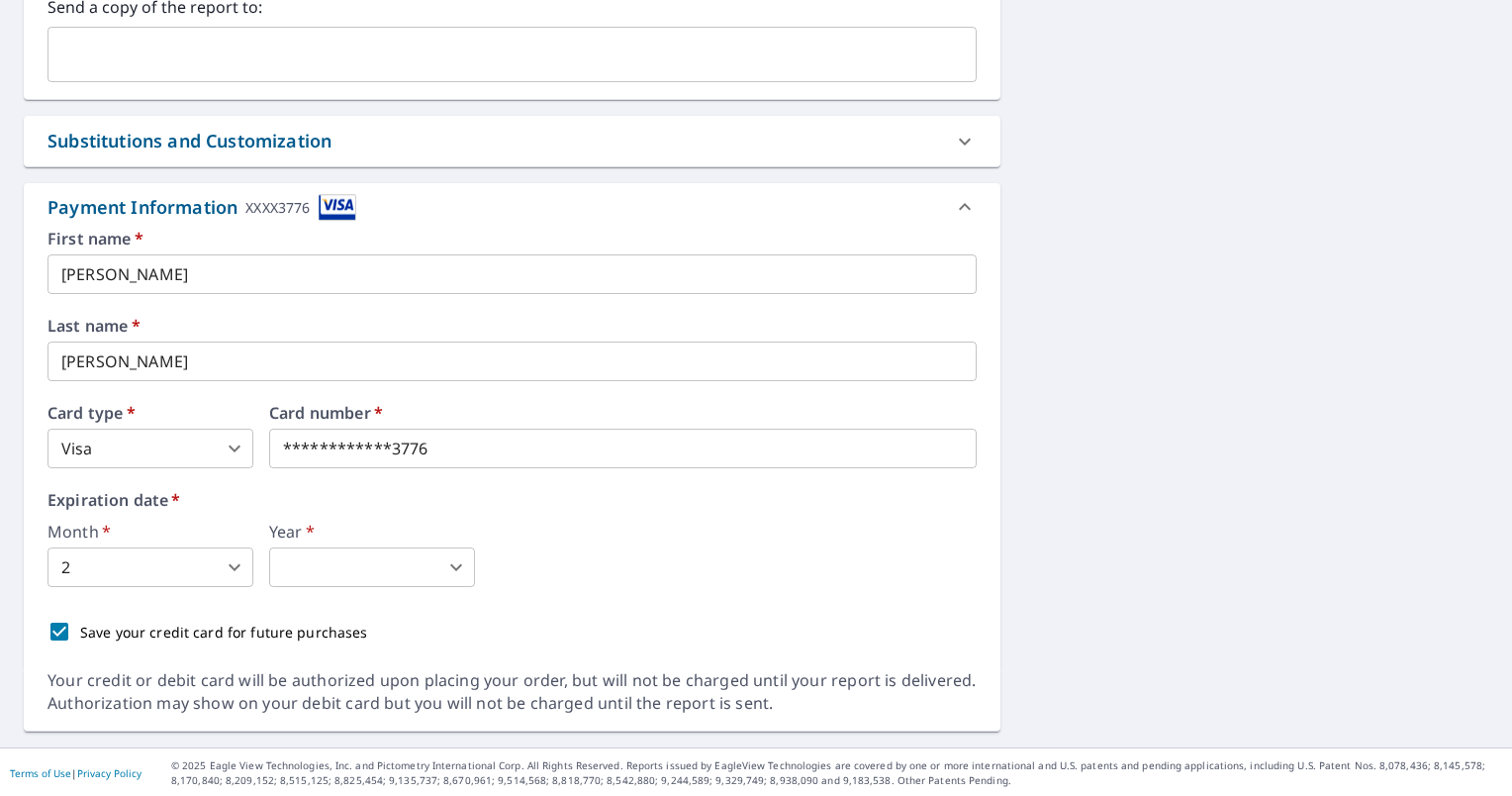 click on "Save your credit card for future purchases" at bounding box center [59, 632] 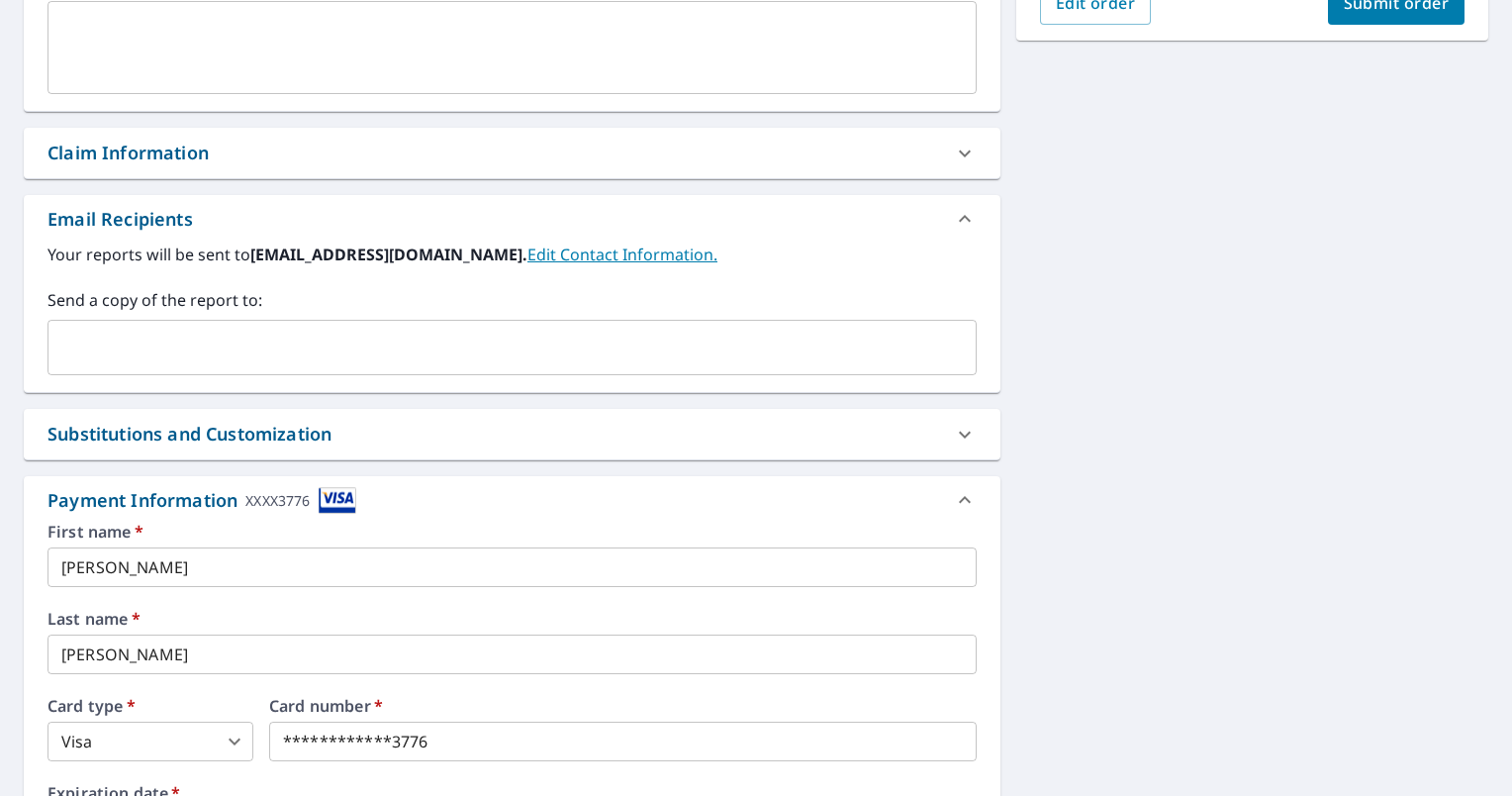 scroll, scrollTop: 488, scrollLeft: 0, axis: vertical 